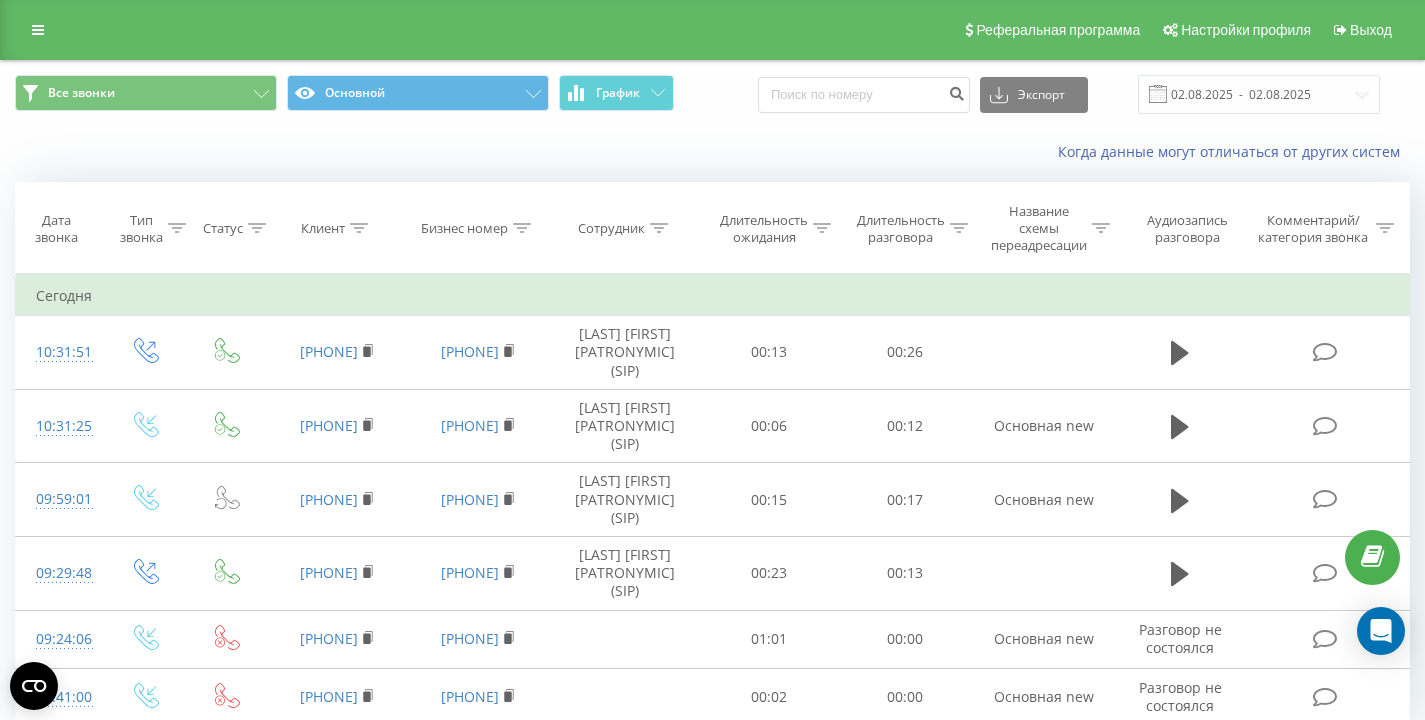 scroll, scrollTop: 0, scrollLeft: 0, axis: both 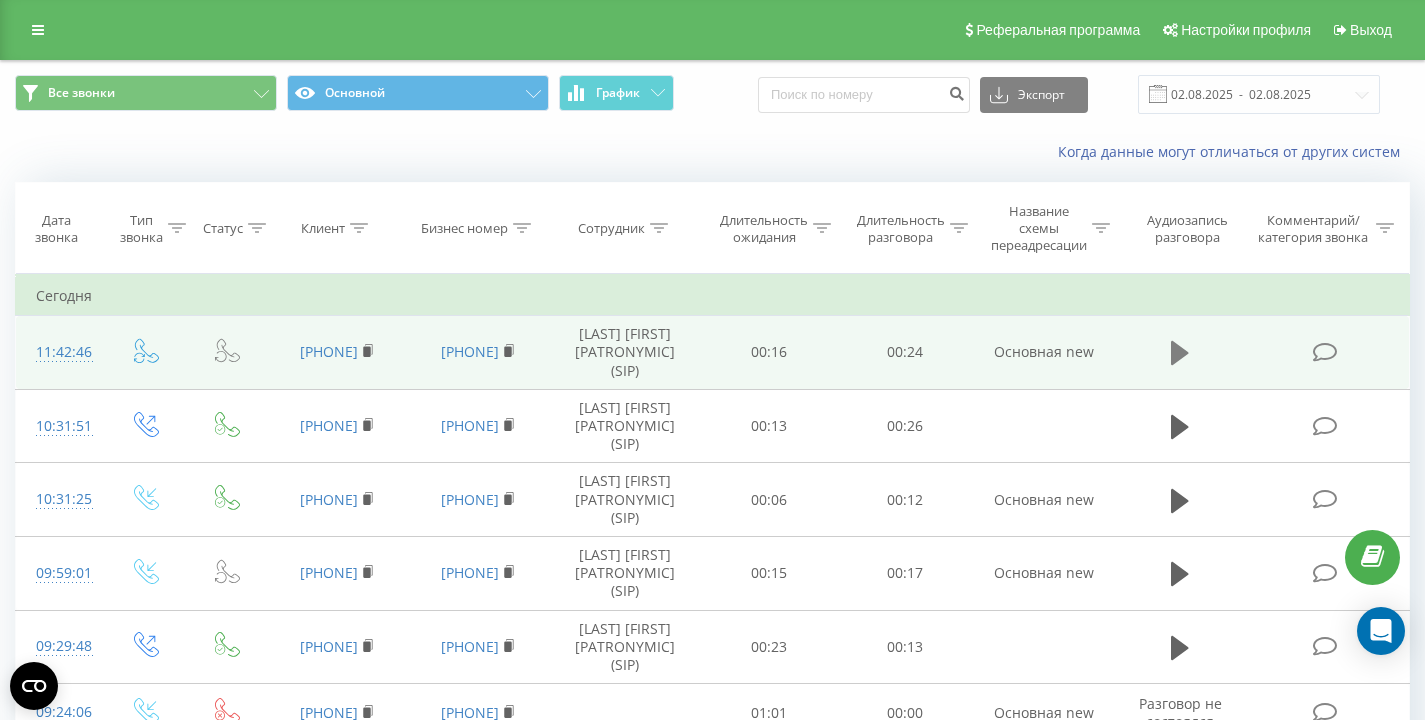 click 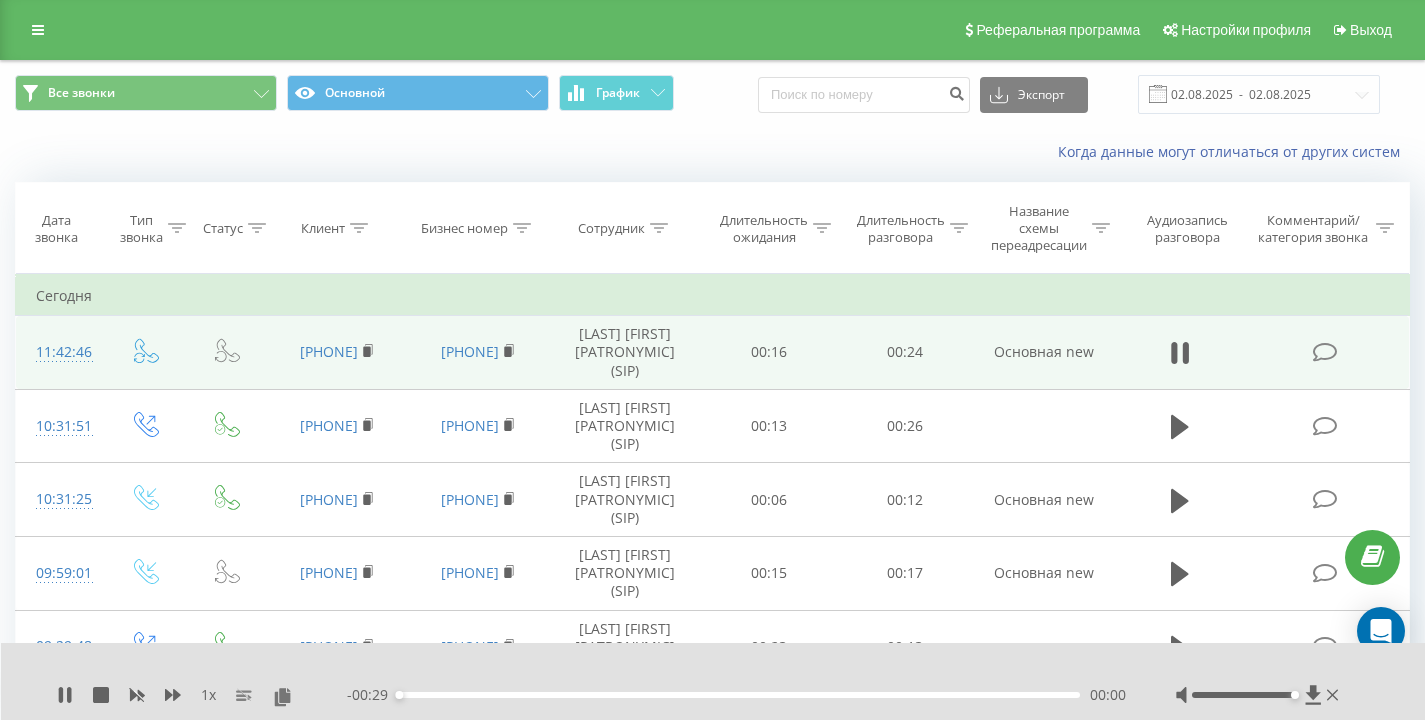 click on "Когда данные могут отличаться от других систем" at bounding box center [712, 152] 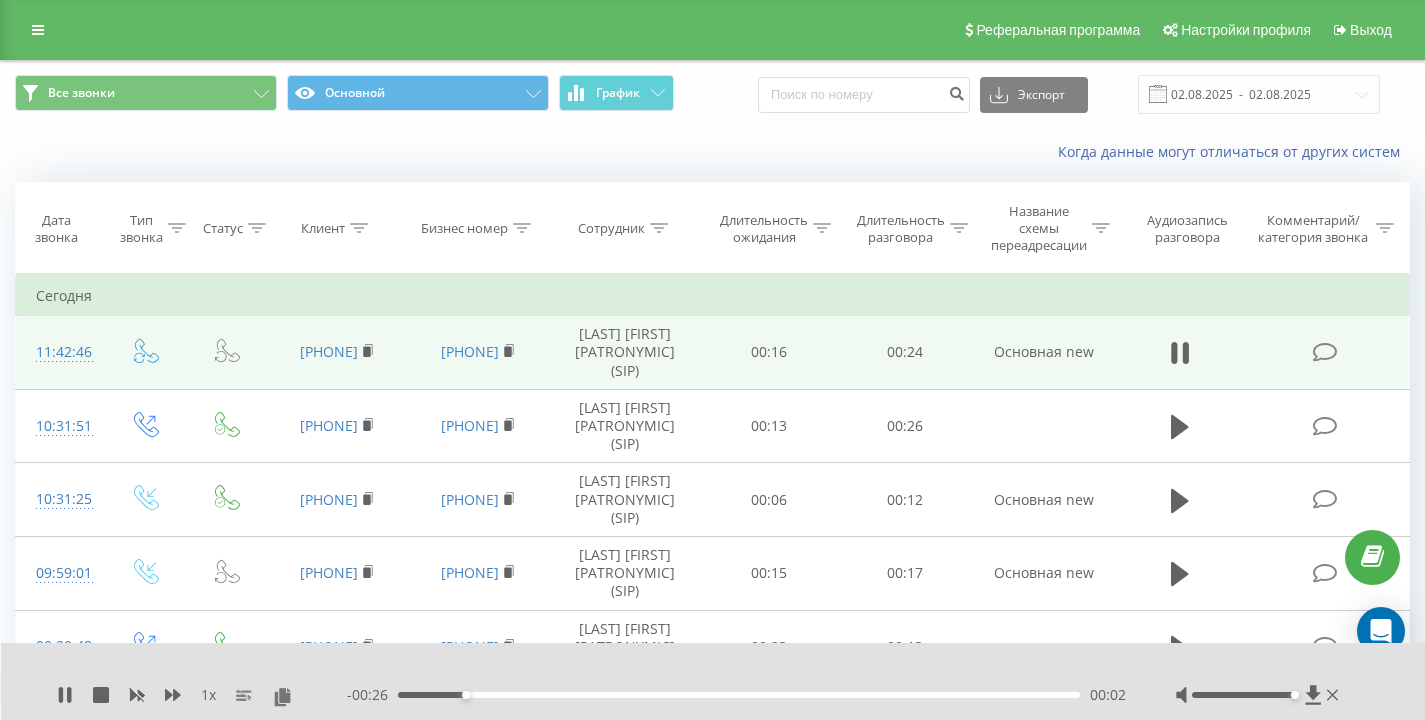 click on "Когда данные могут отличаться от других систем" at bounding box center [979, 152] 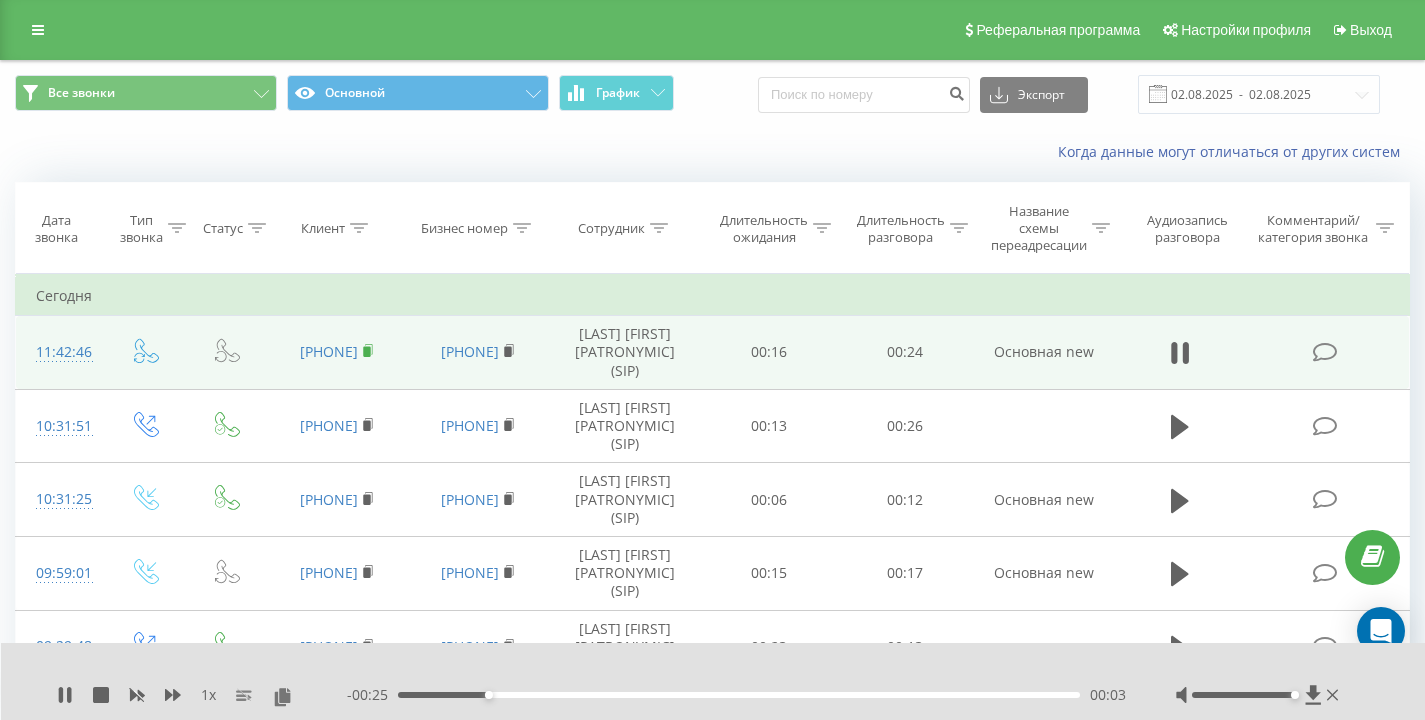 click 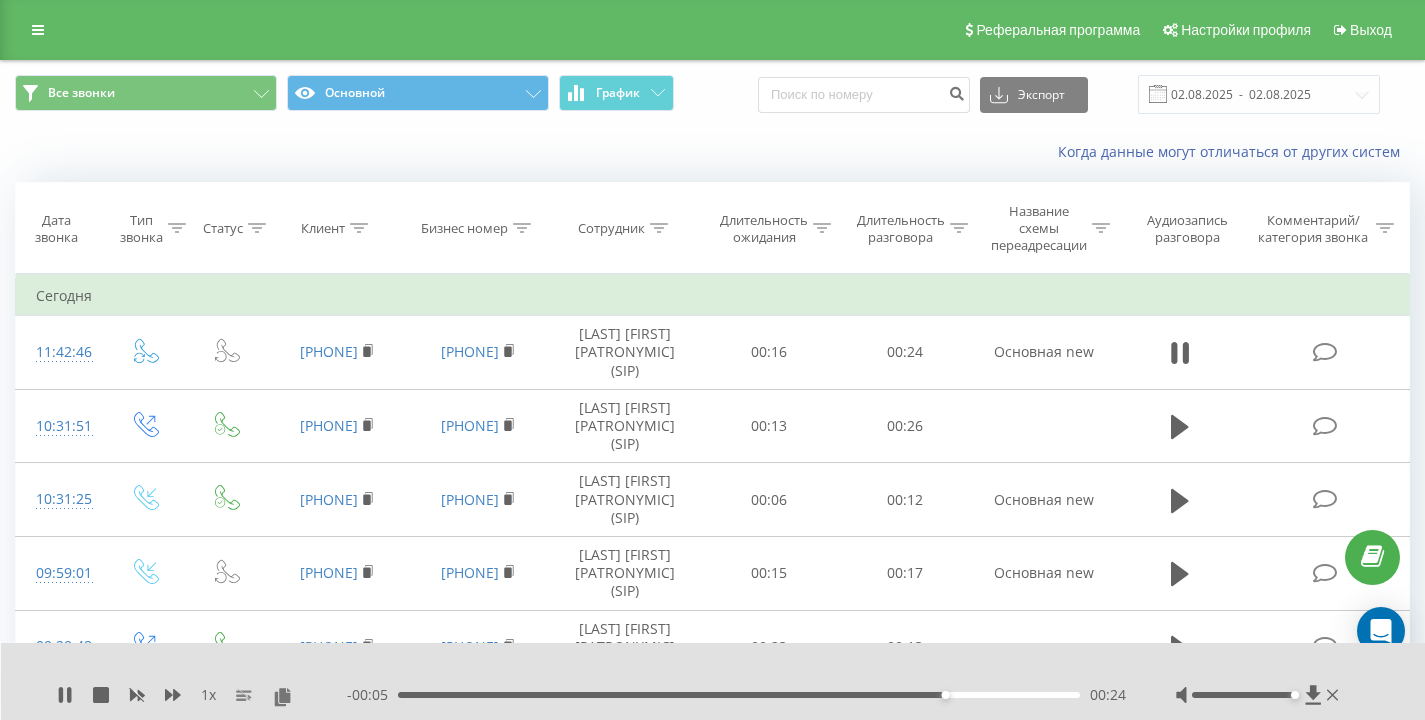 click on "Когда данные могут отличаться от других систем" at bounding box center (712, 152) 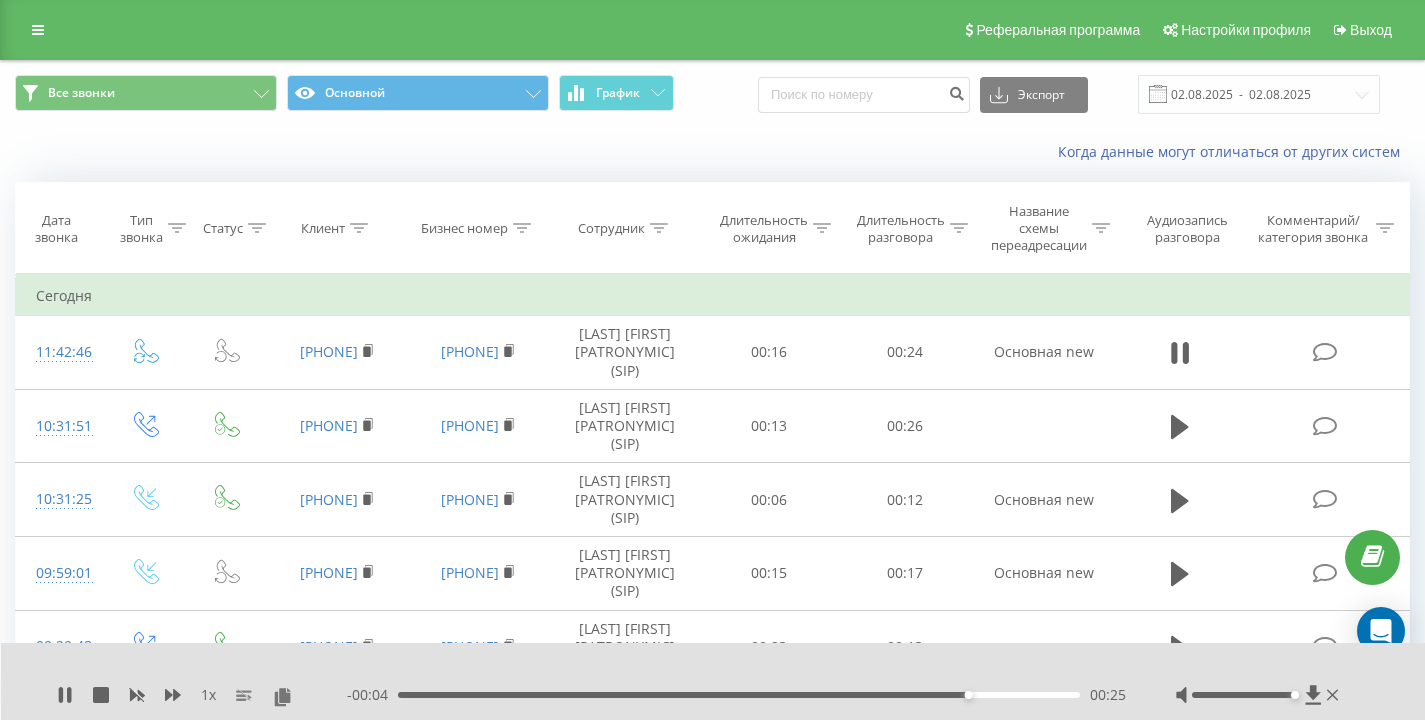 click on "Когда данные могут отличаться от других систем" at bounding box center [712, 152] 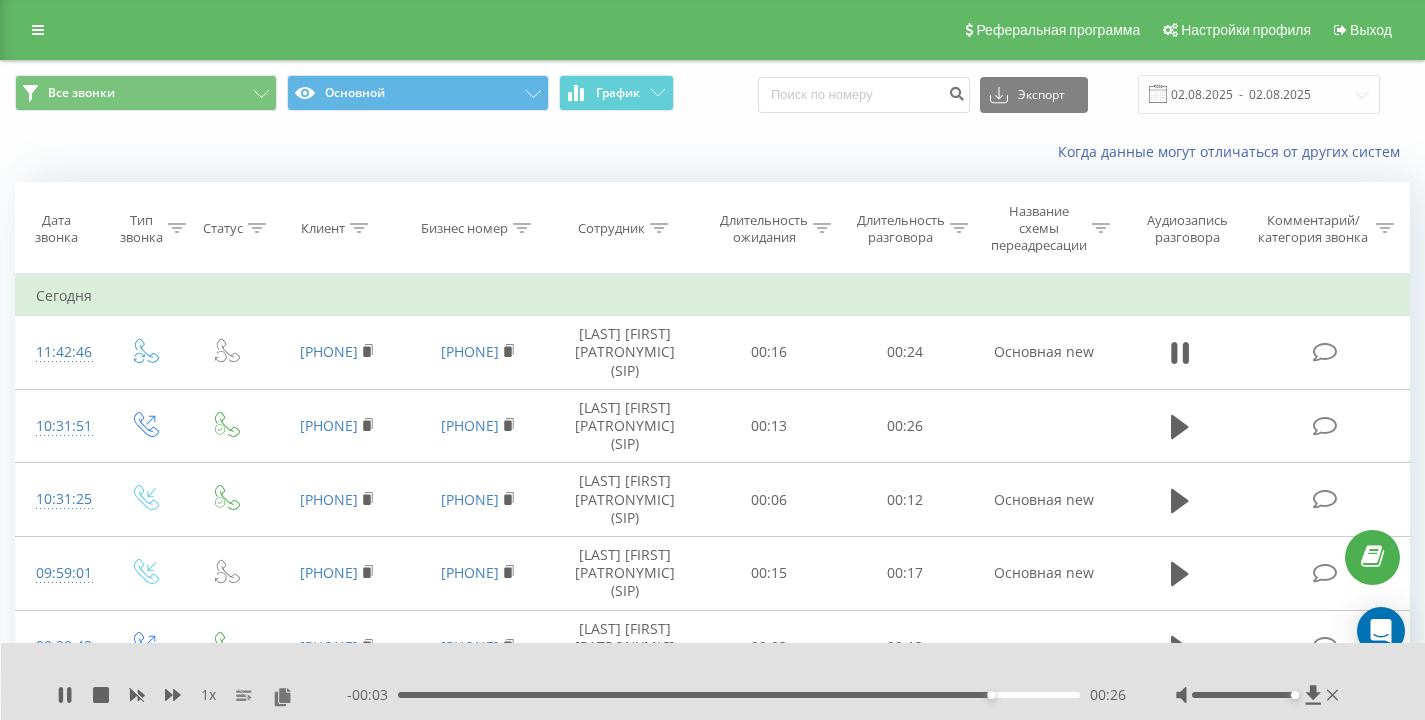 click on "Когда данные могут отличаться от других систем" at bounding box center (712, 152) 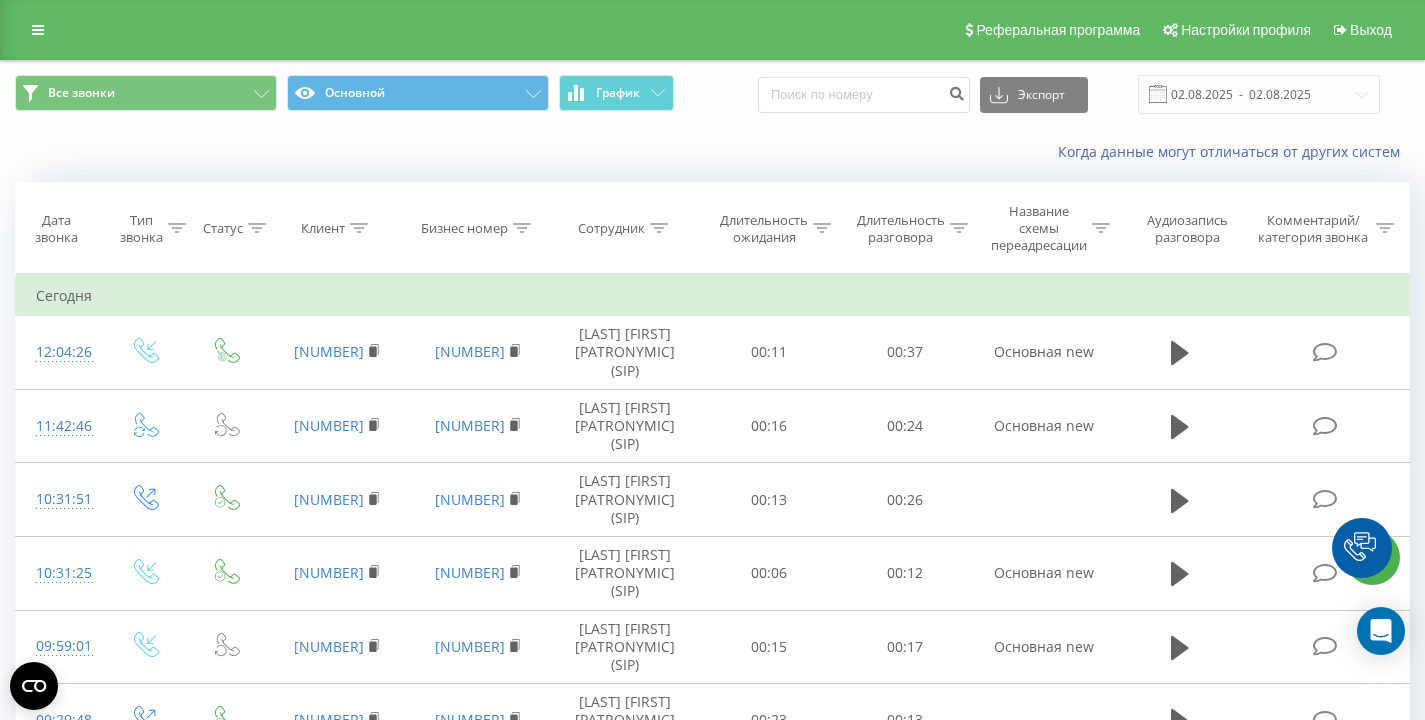 scroll, scrollTop: 0, scrollLeft: 0, axis: both 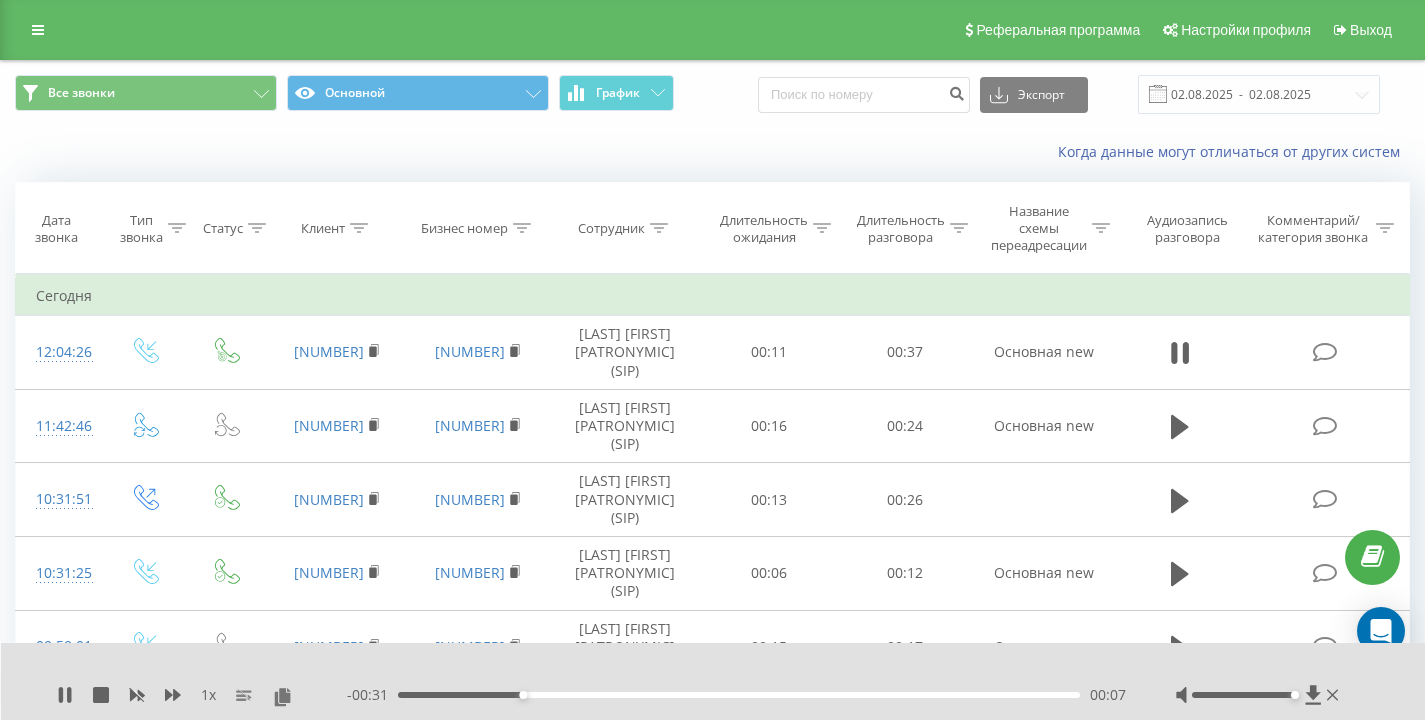 click on "Когда данные могут отличаться от других систем" at bounding box center [712, 152] 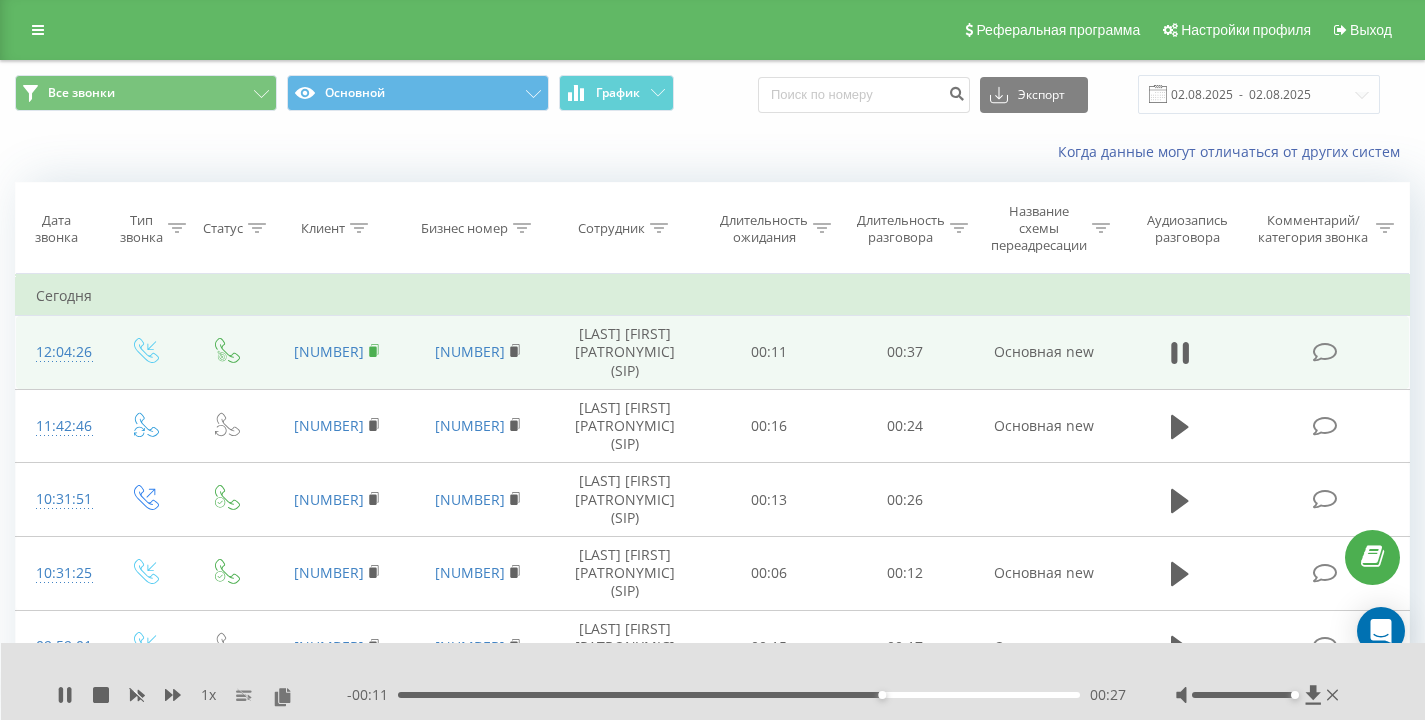 click 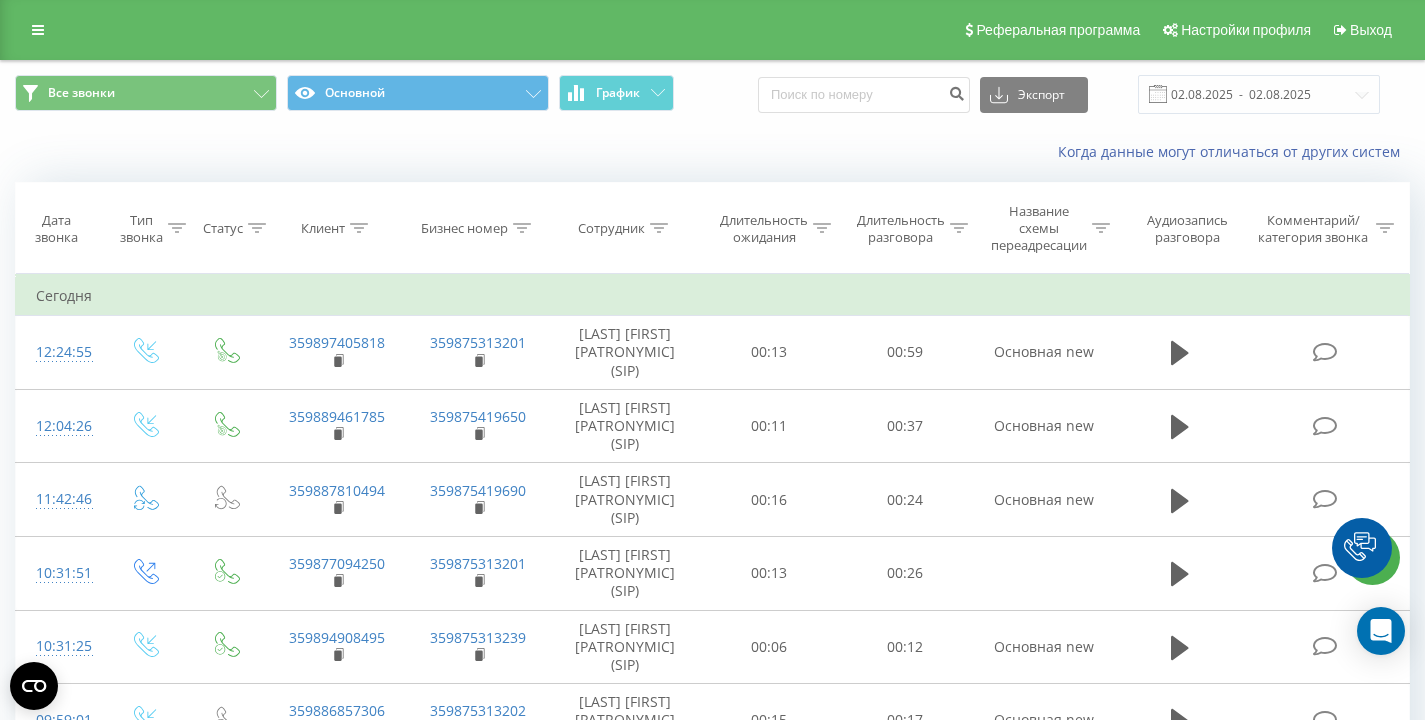 scroll, scrollTop: 0, scrollLeft: 0, axis: both 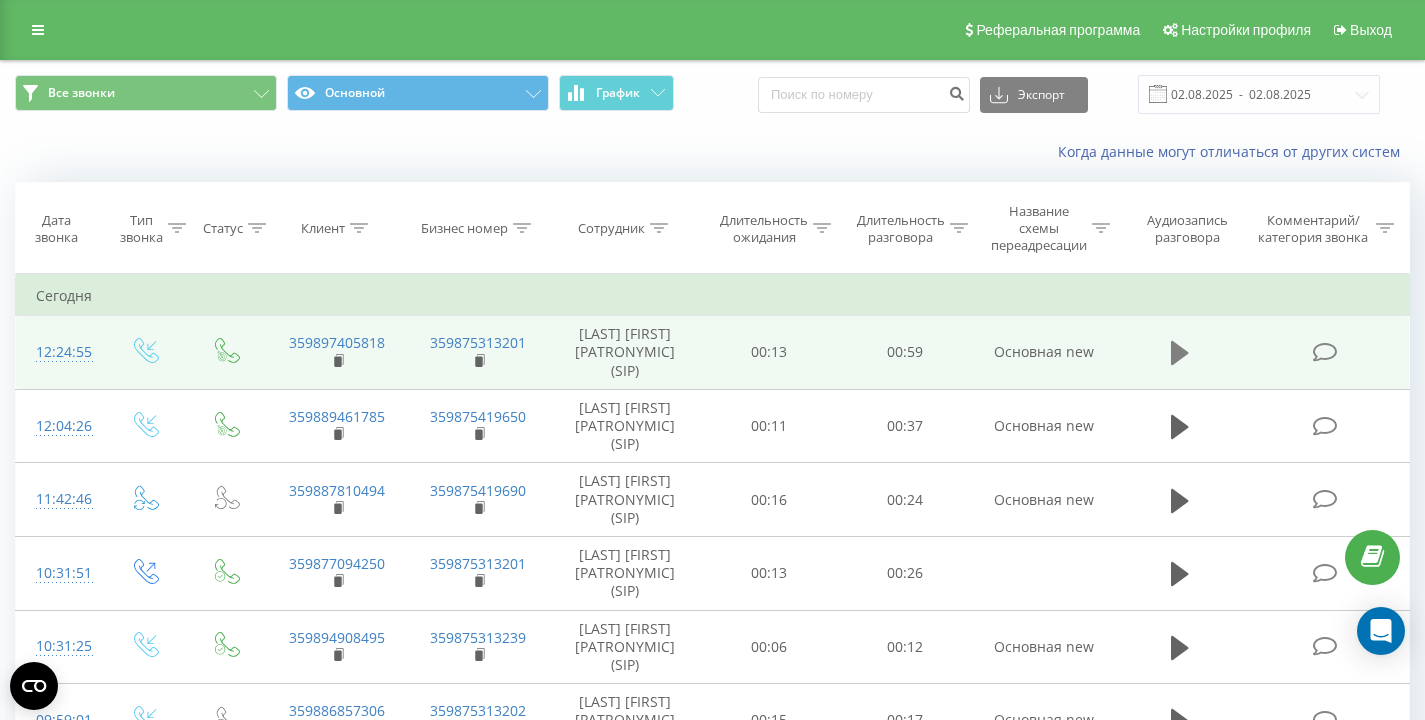 click 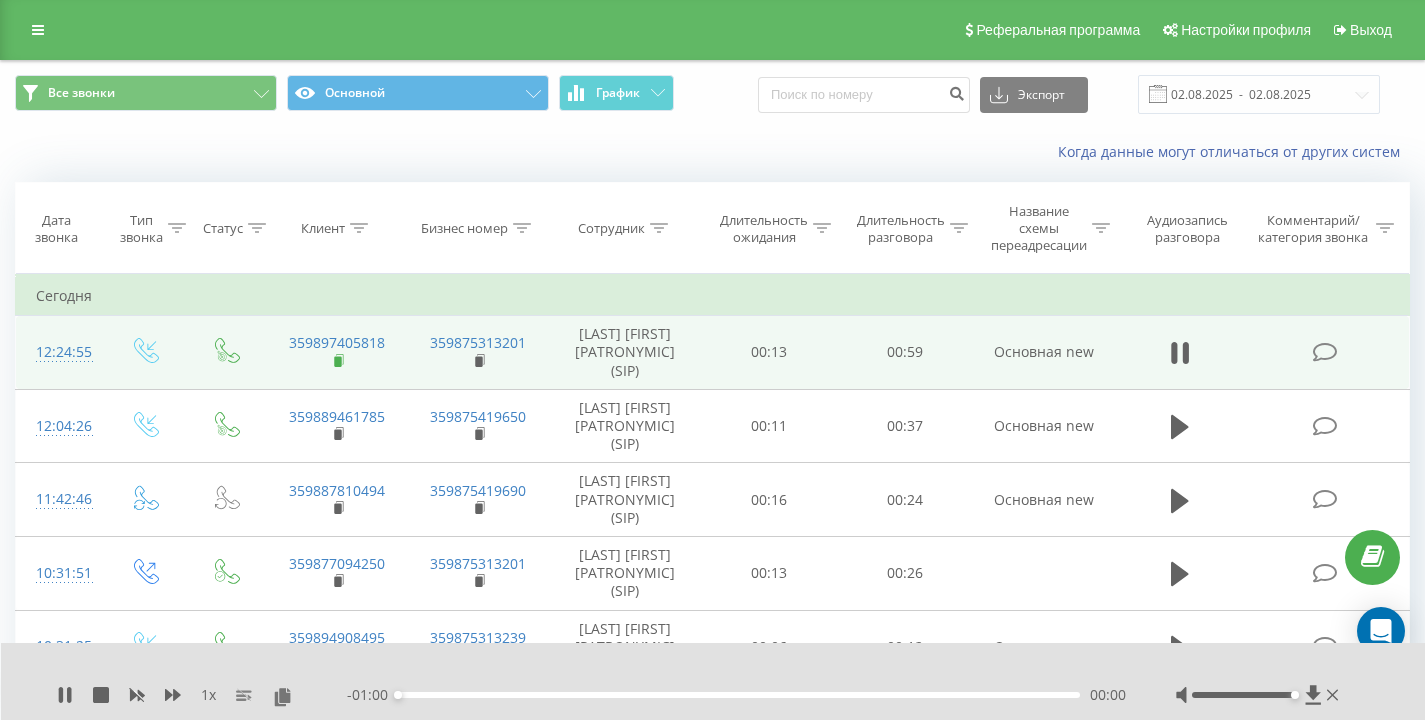 click 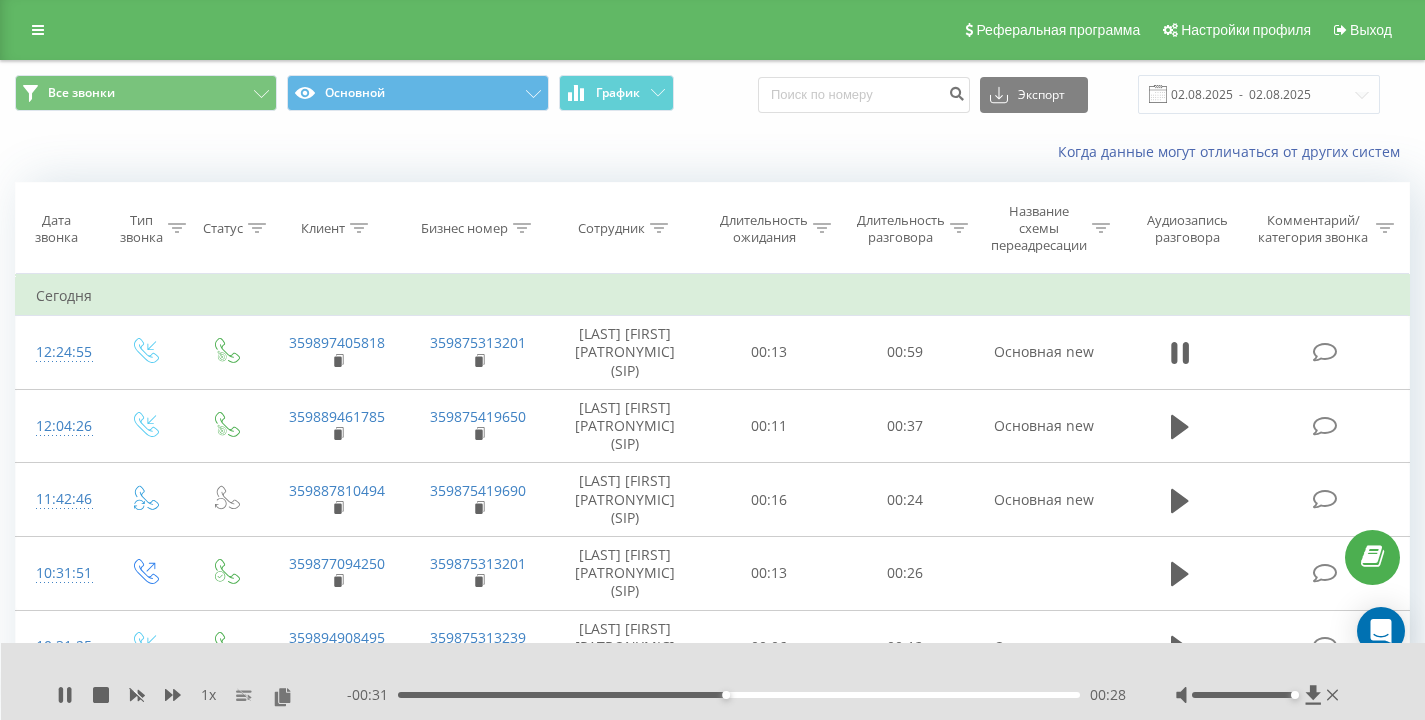 click on "Все звонки Основной График Экспорт .csv .xls .xlsx 02.08.2025  -  02.08.2025" at bounding box center (712, 94) 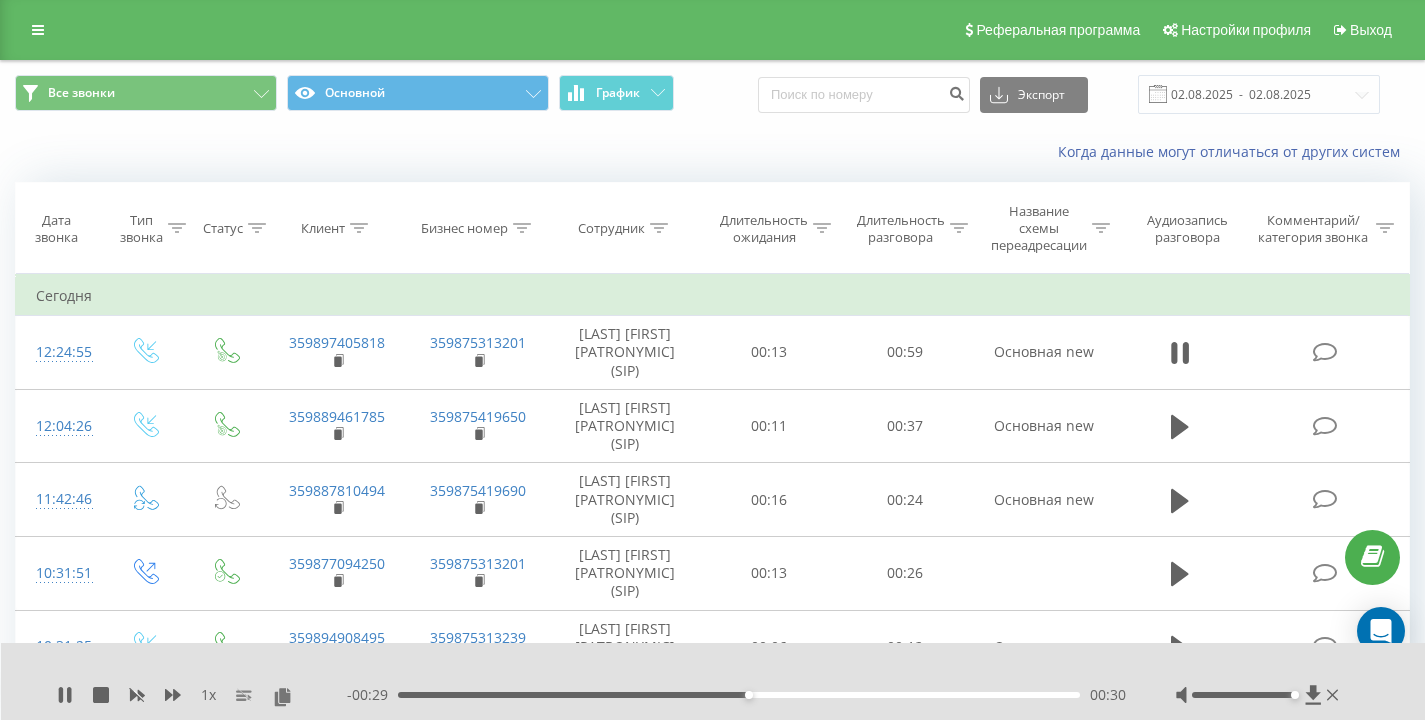 click on "Когда данные могут отличаться от других систем" at bounding box center [712, 152] 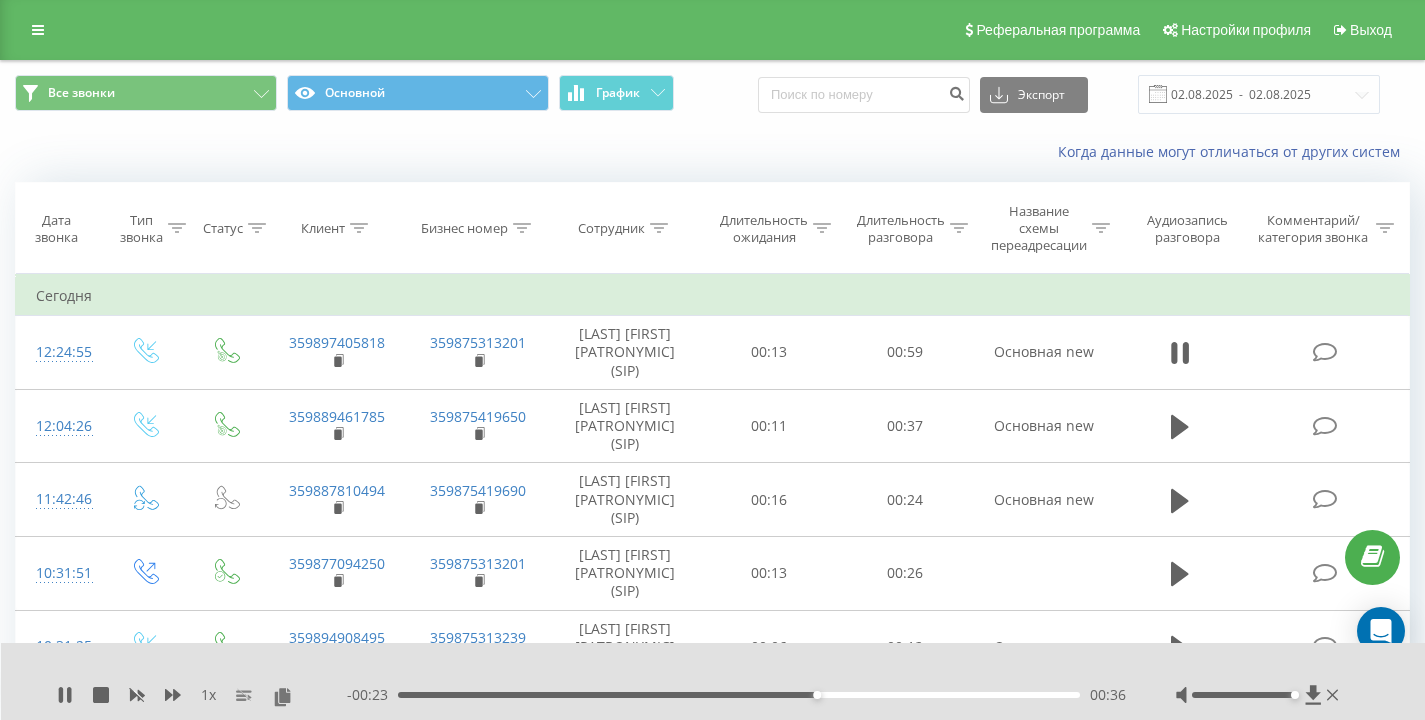 click on "Когда данные могут отличаться от других систем" at bounding box center (712, 152) 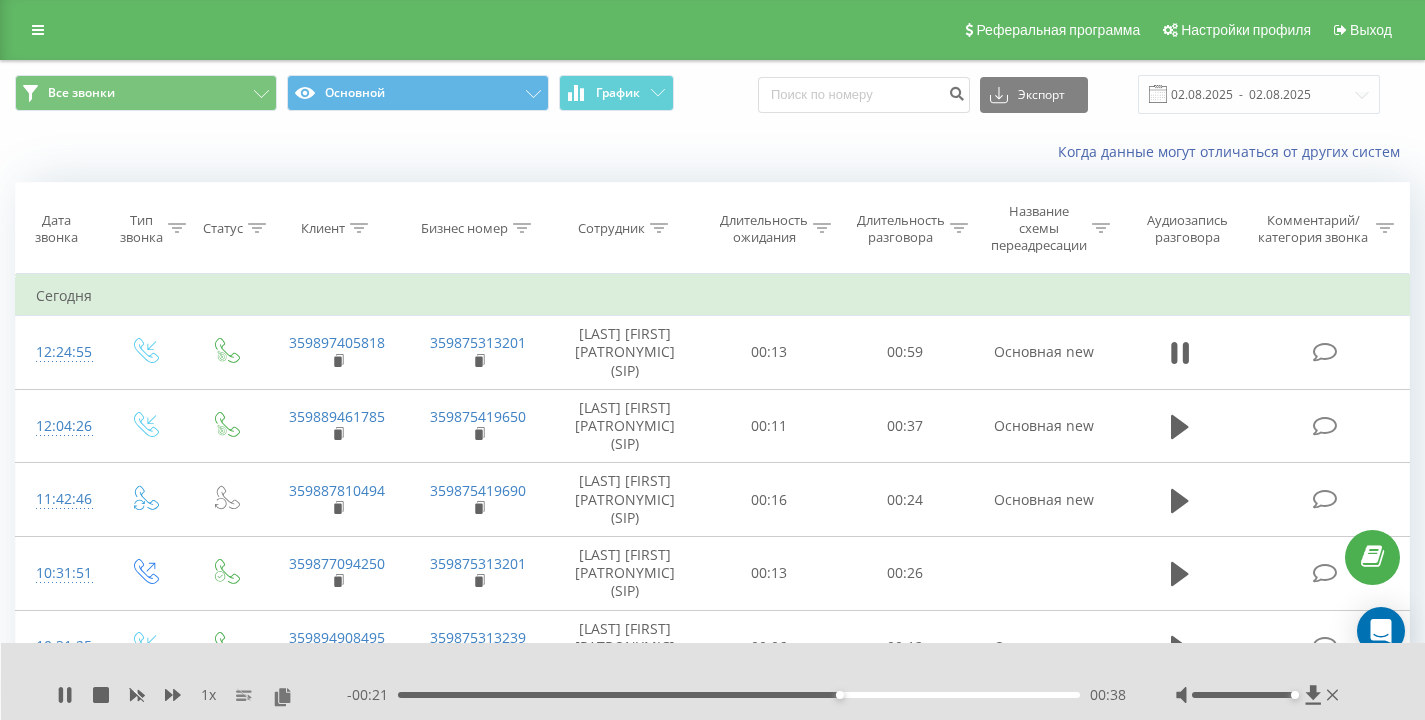 click on "Когда данные могут отличаться от других систем" at bounding box center (979, 152) 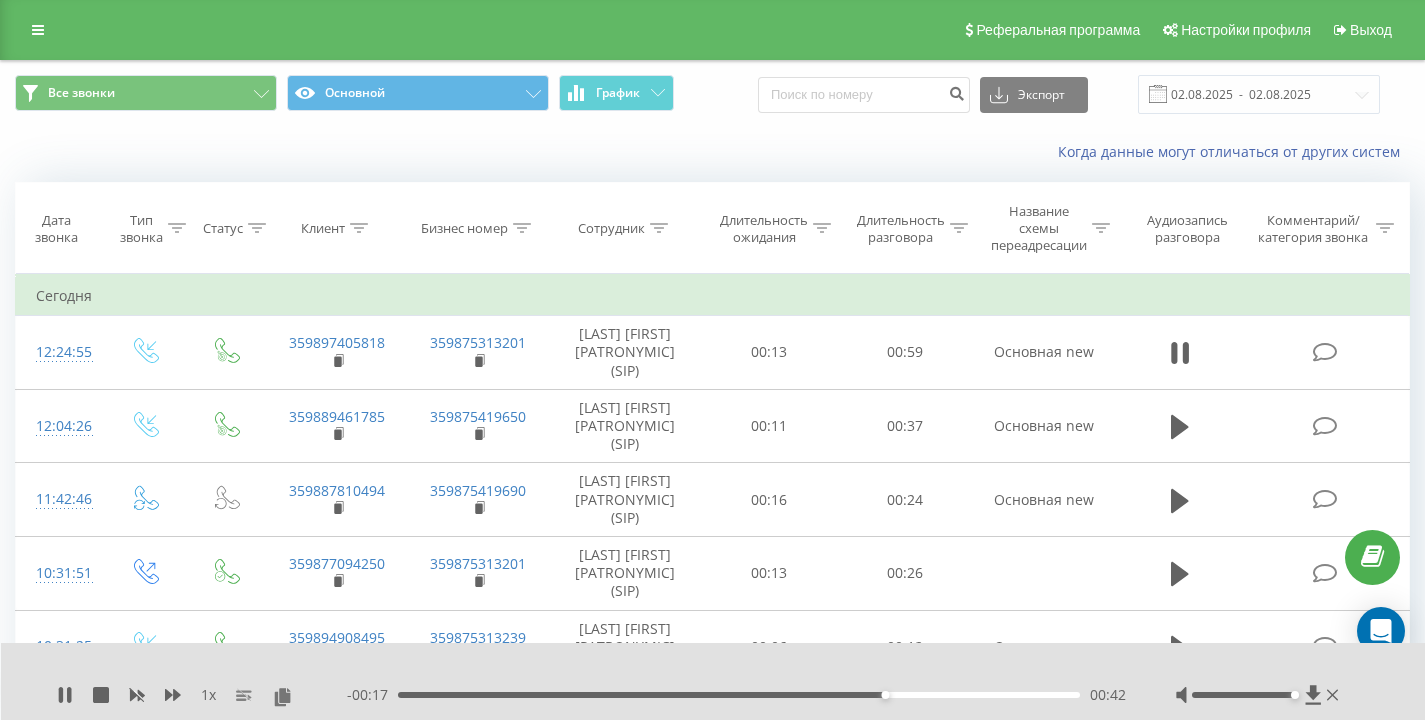 click on "Все звонки Основной График Экспорт .csv .xls .xlsx 02.08.2025  -  02.08.2025" at bounding box center (712, 94) 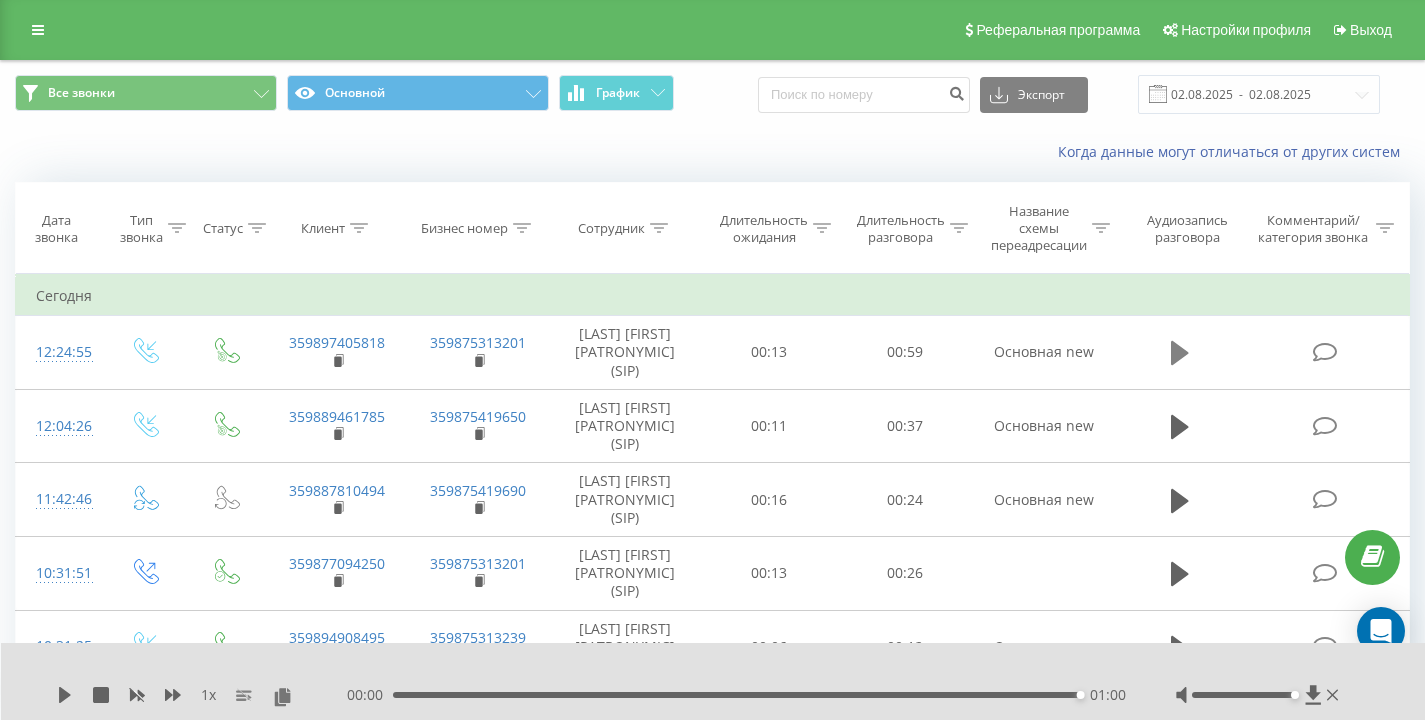 click 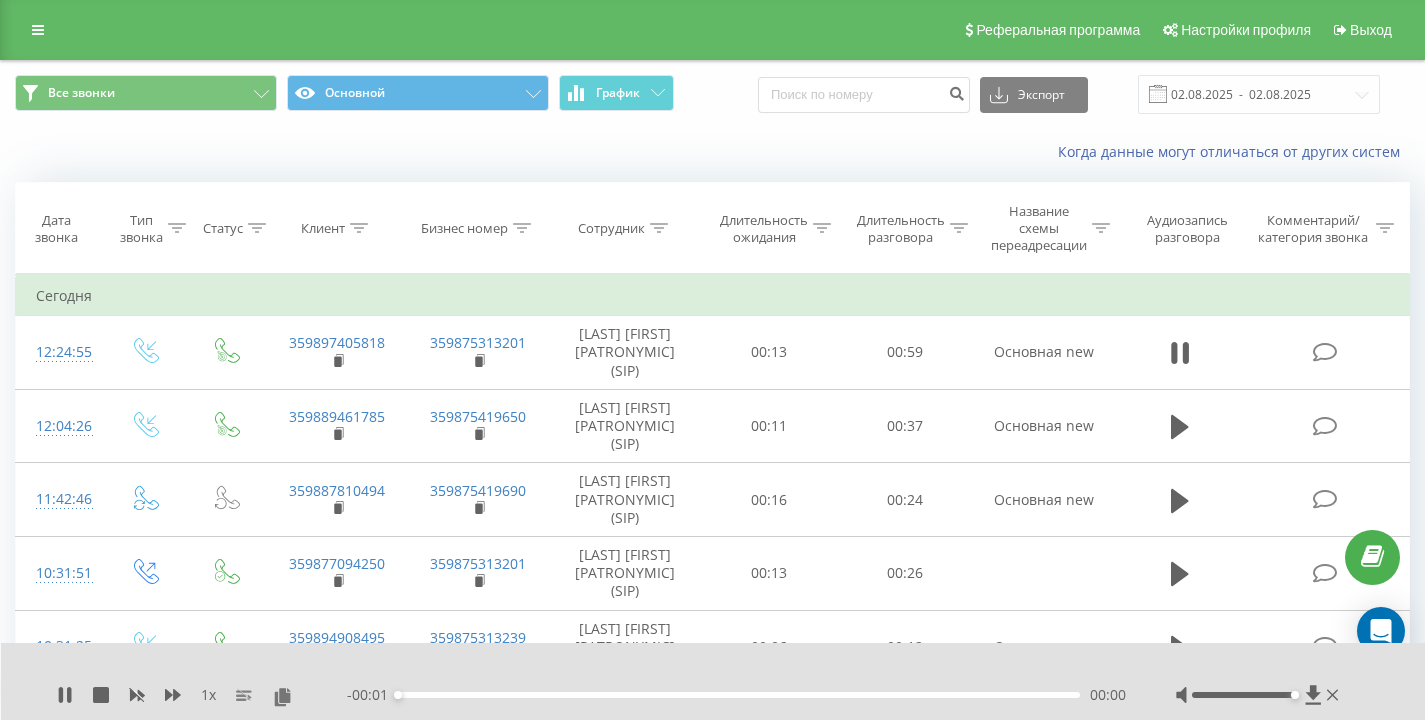 click on "Когда данные могут отличаться от других систем" at bounding box center [712, 152] 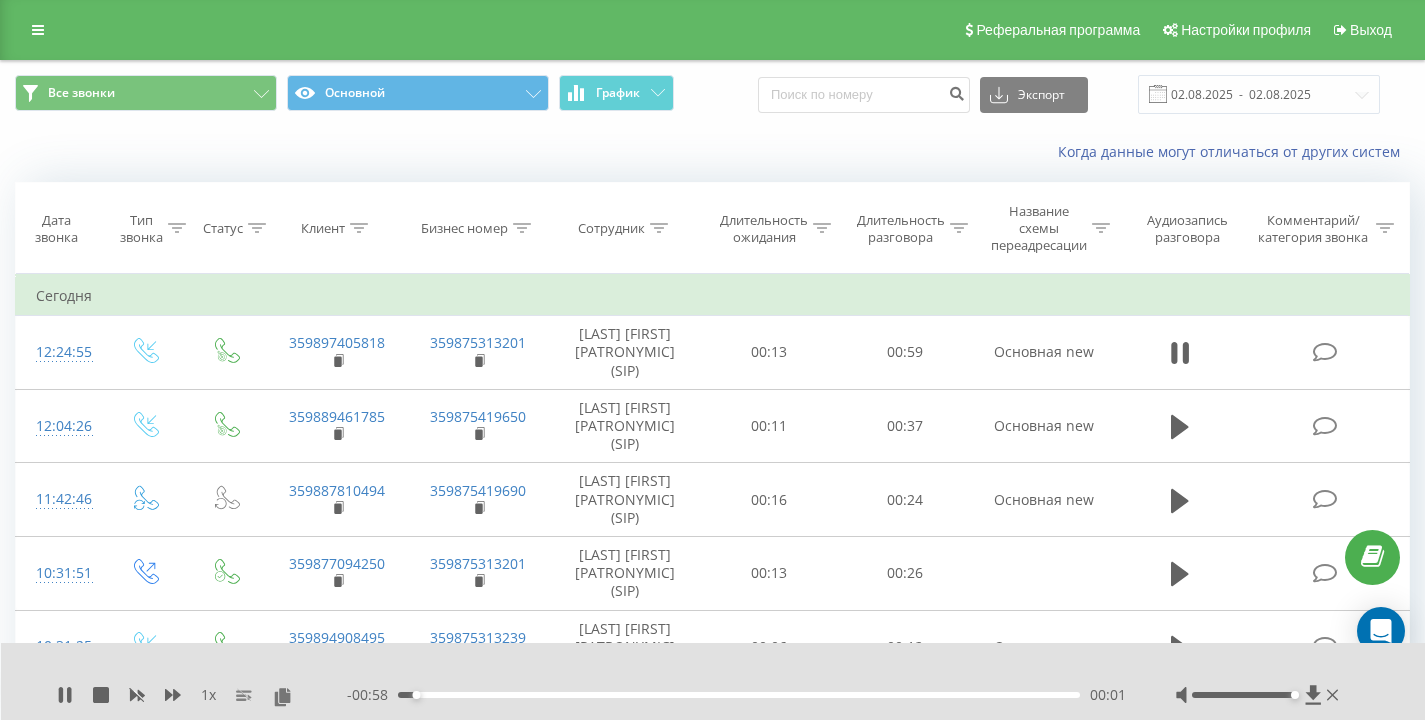 click on "Когда данные могут отличаться от других систем" at bounding box center (712, 152) 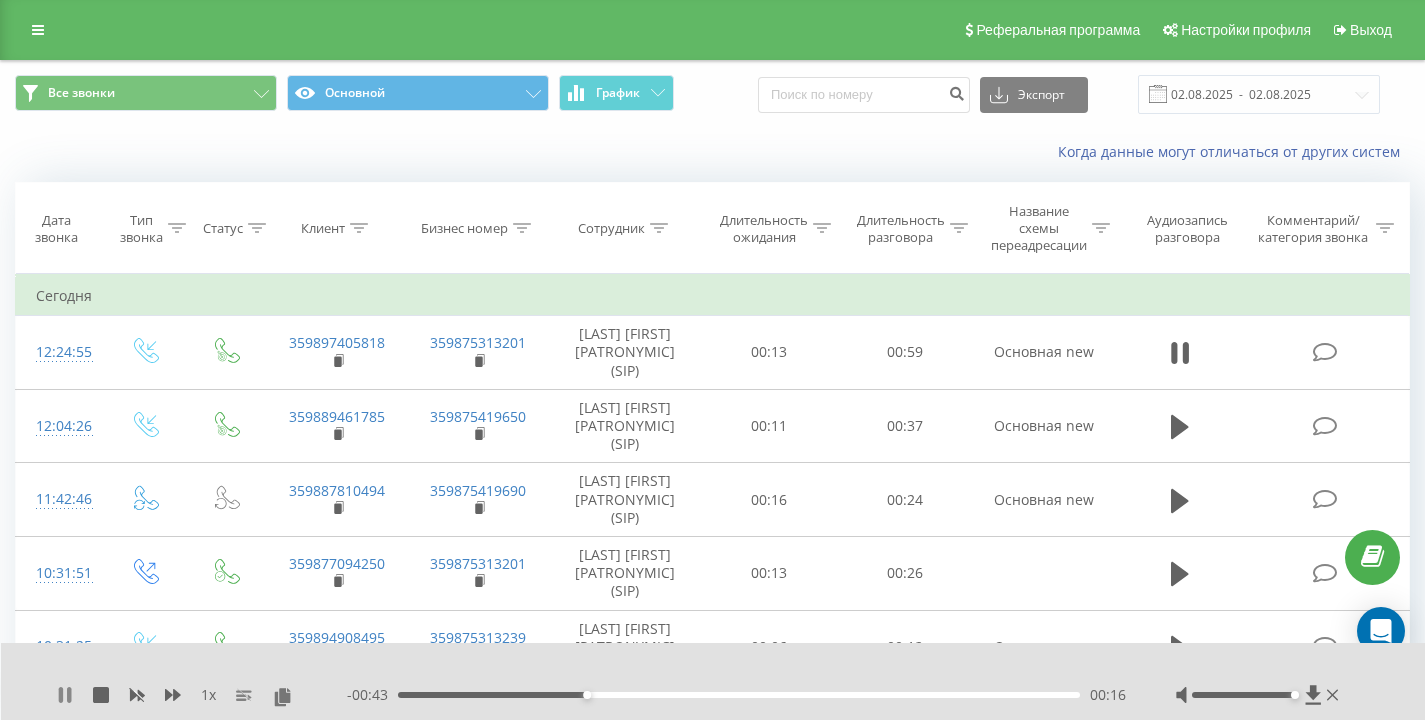 click 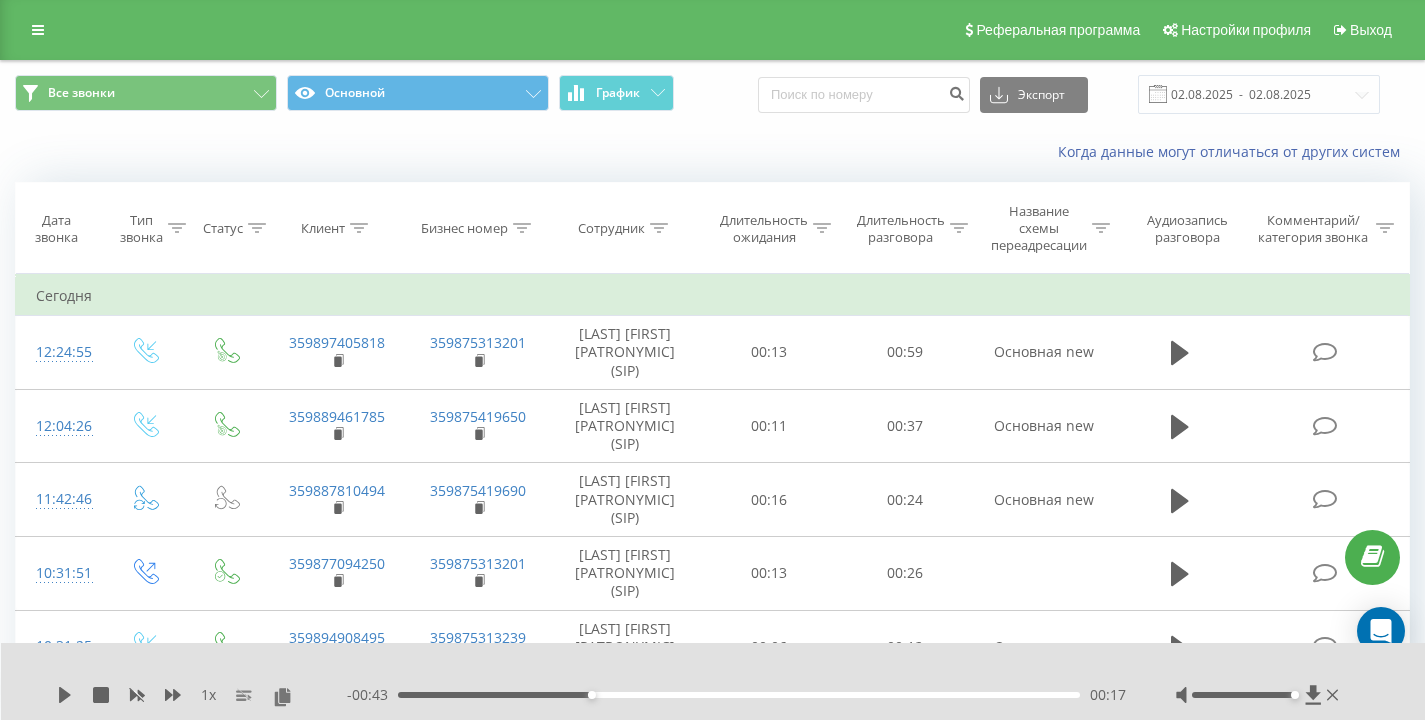 click on "Когда данные могут отличаться от других систем" at bounding box center [712, 152] 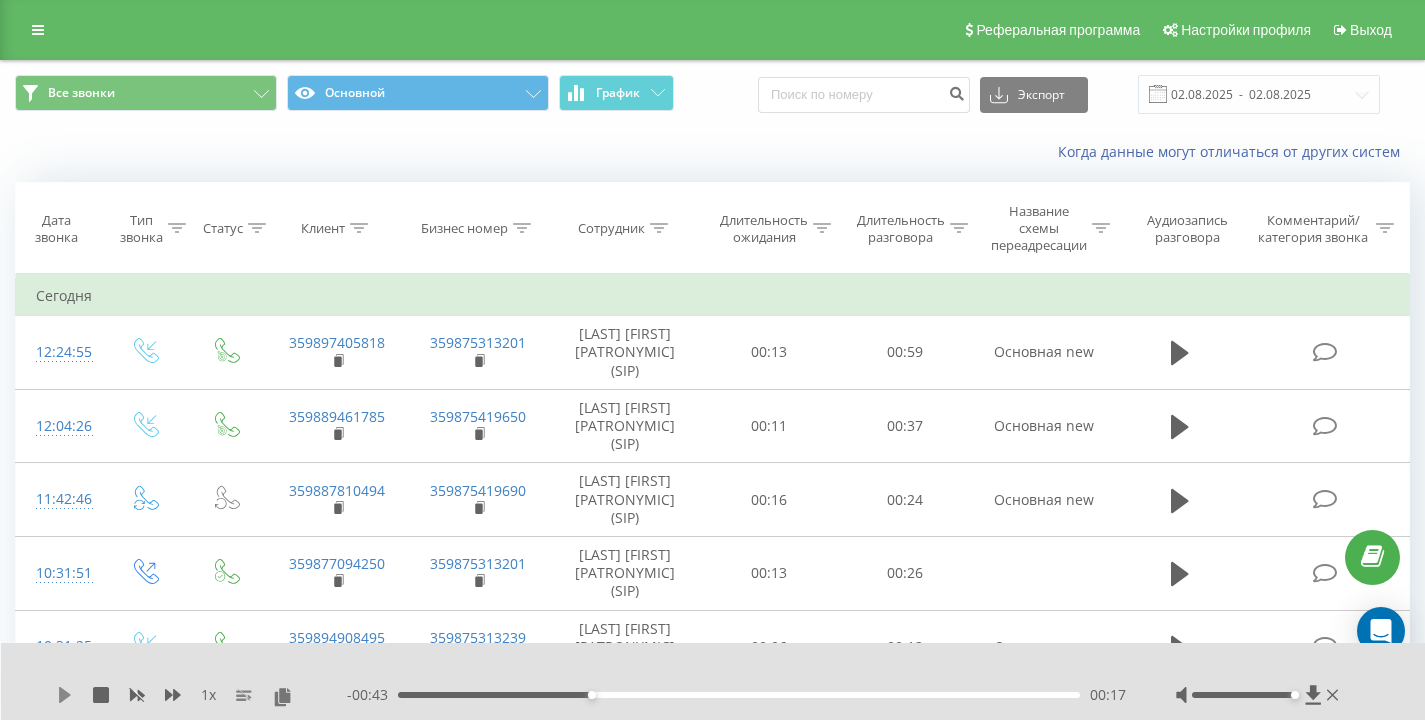 click 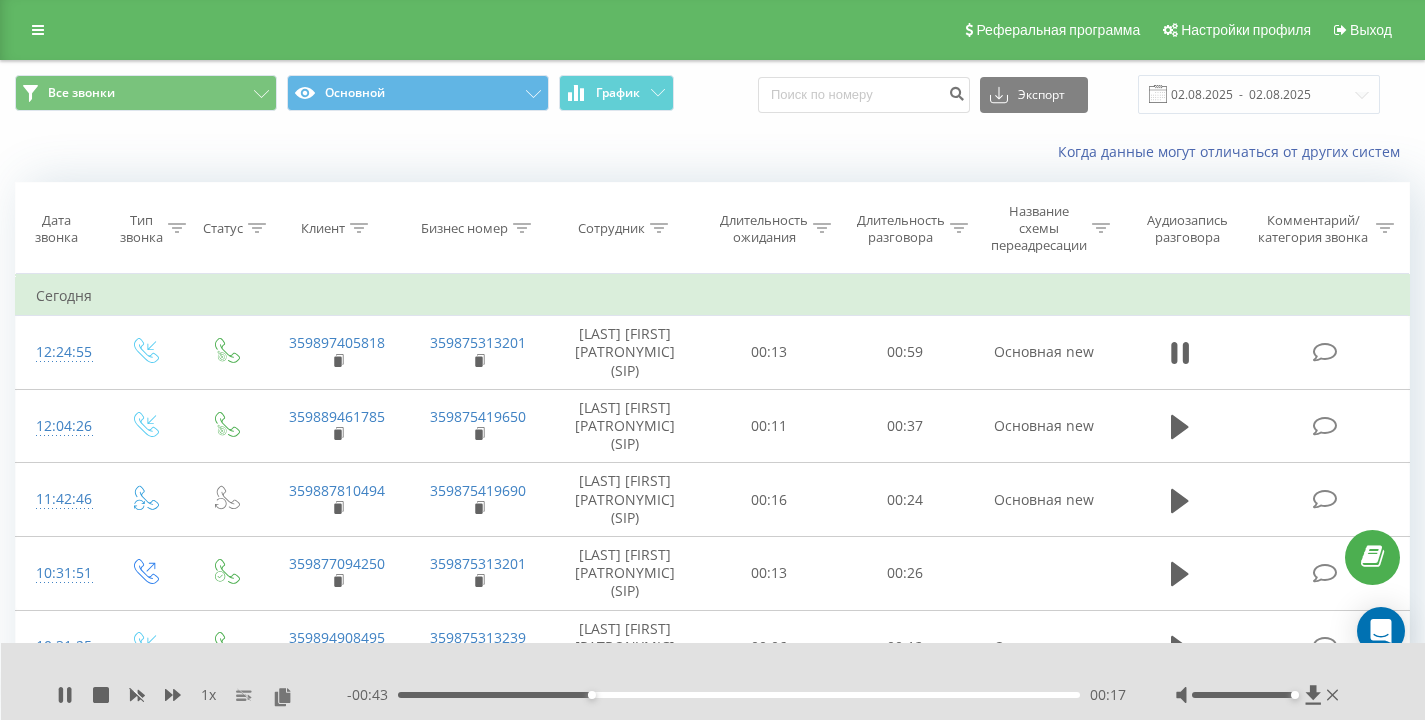 click on "Когда данные могут отличаться от других систем" at bounding box center (979, 152) 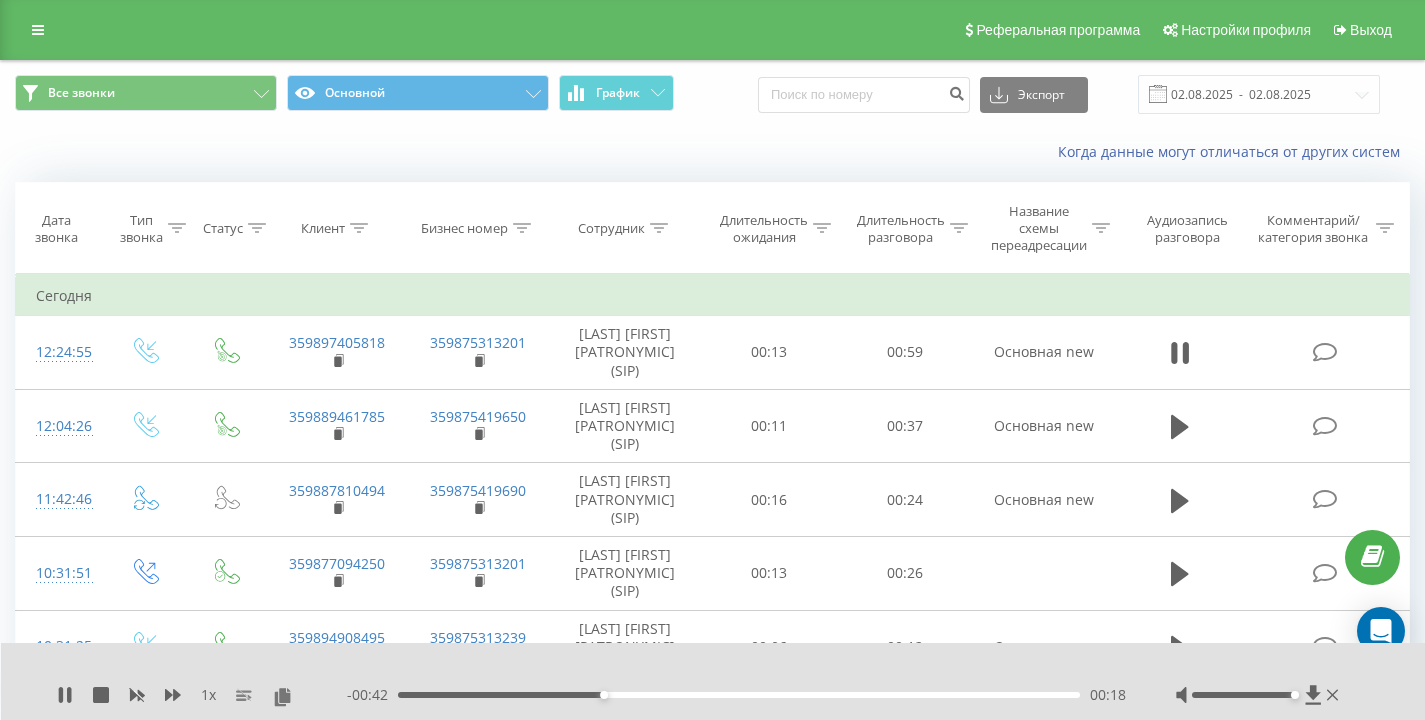 click on "Когда данные могут отличаться от других систем" at bounding box center (979, 152) 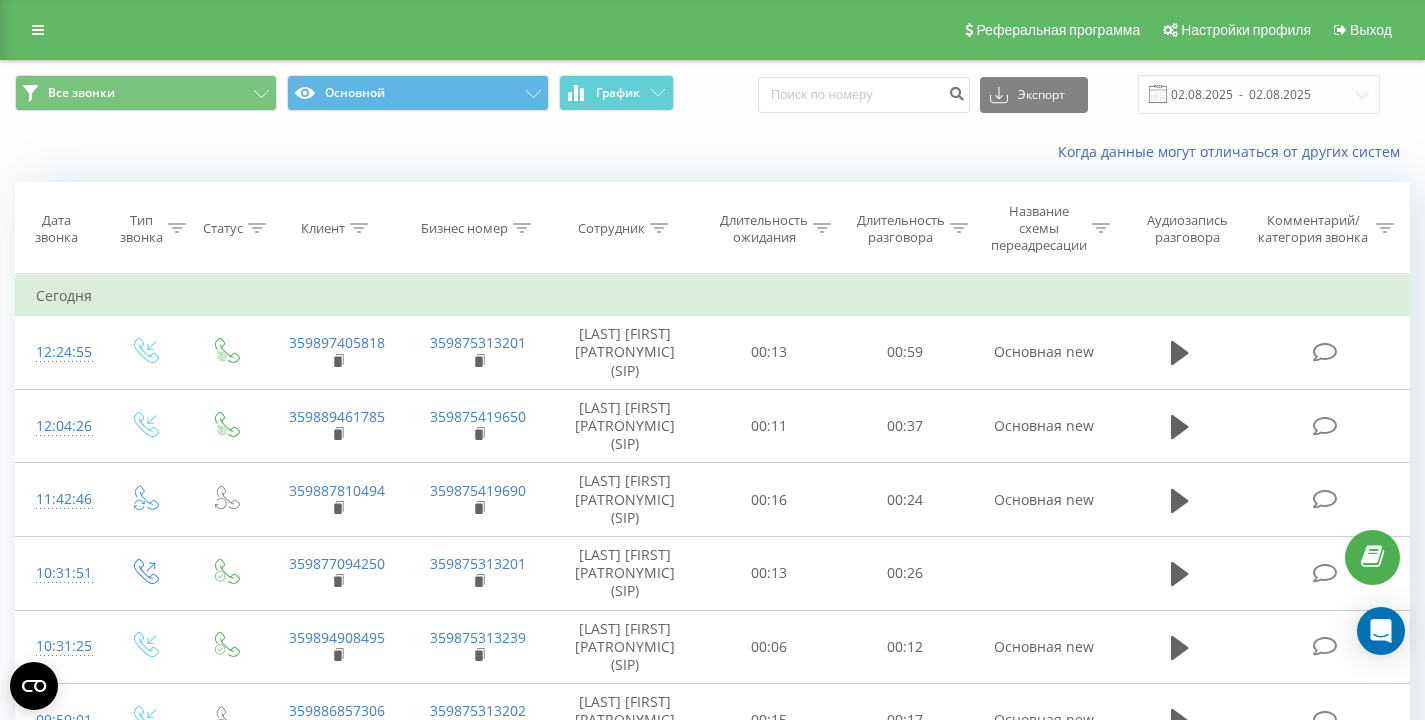 scroll, scrollTop: 0, scrollLeft: 0, axis: both 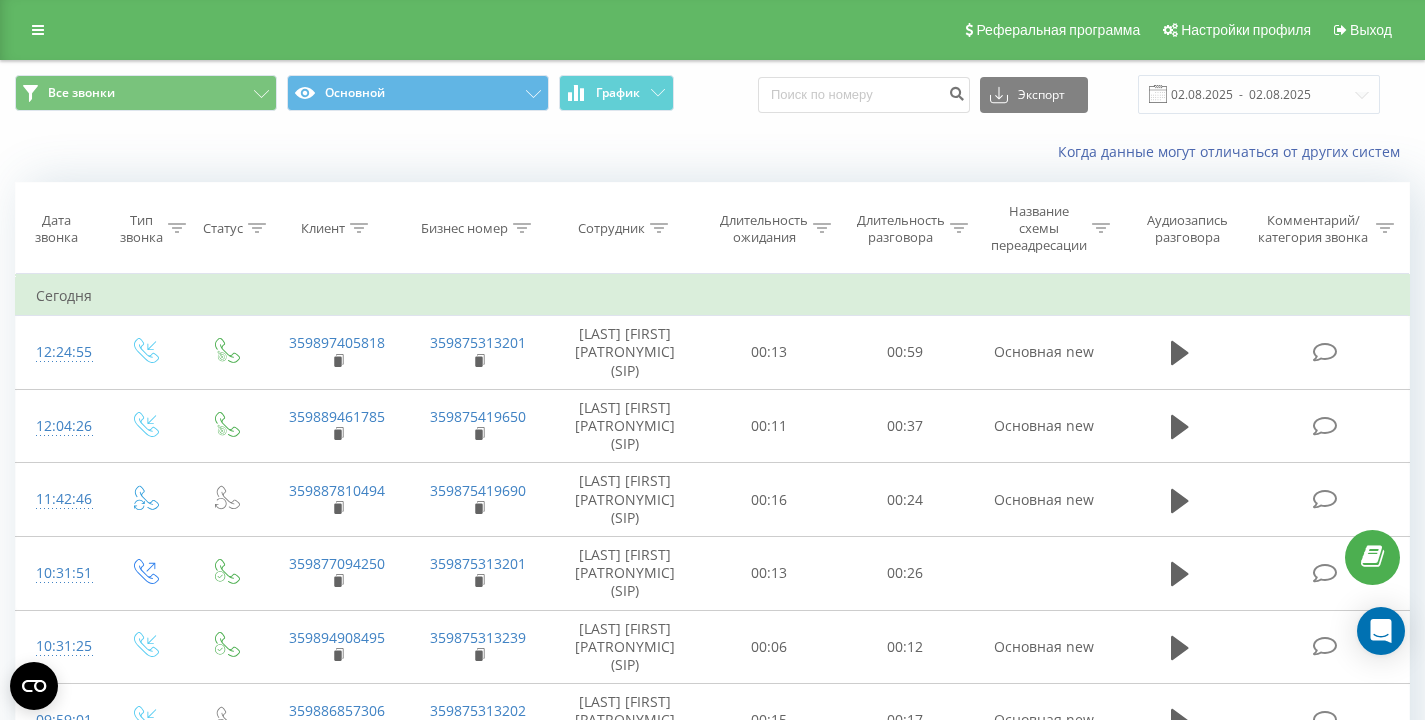 click on "Все звонки Основной График Экспорт .csv .xls .xlsx 02.08.2025  -  02.08.2025" at bounding box center [712, 94] 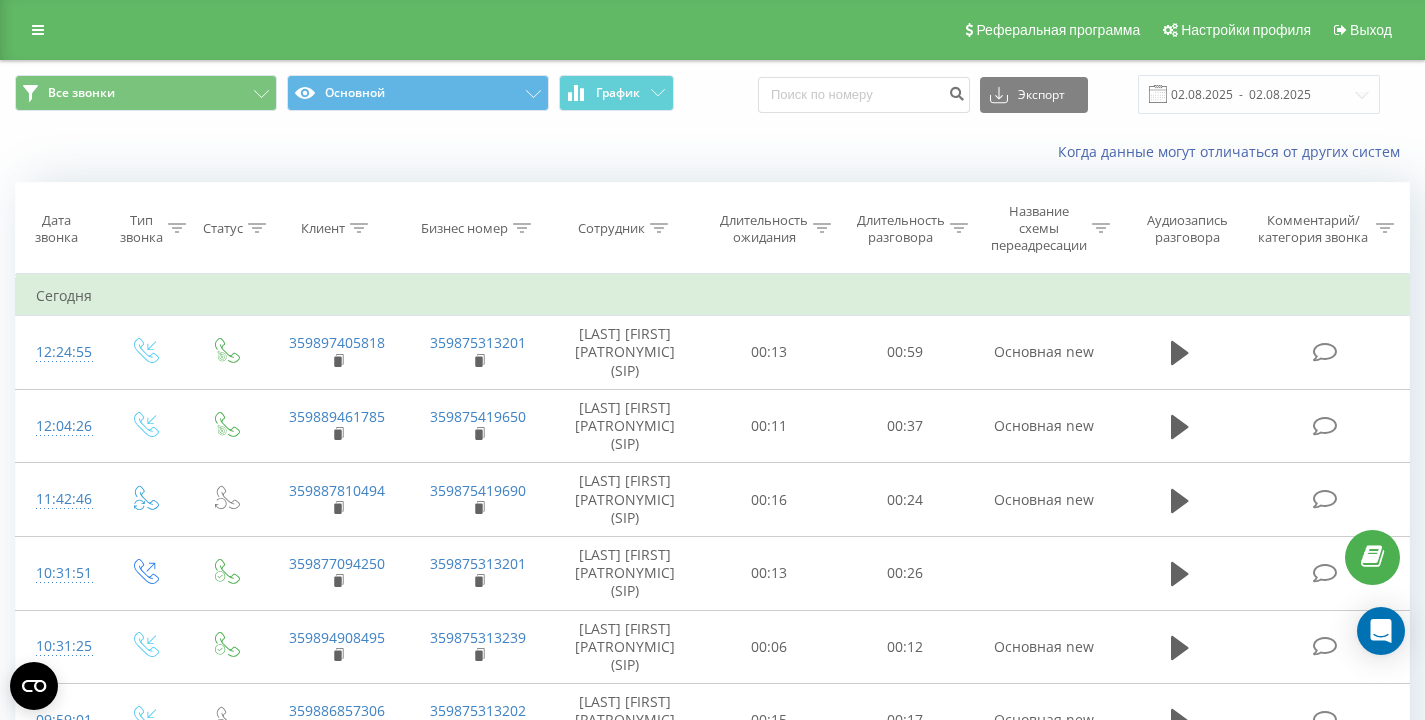 click on "Все звонки Основной График Экспорт .csv .xls .xlsx 02.08.2025  -  02.08.2025" at bounding box center [712, 94] 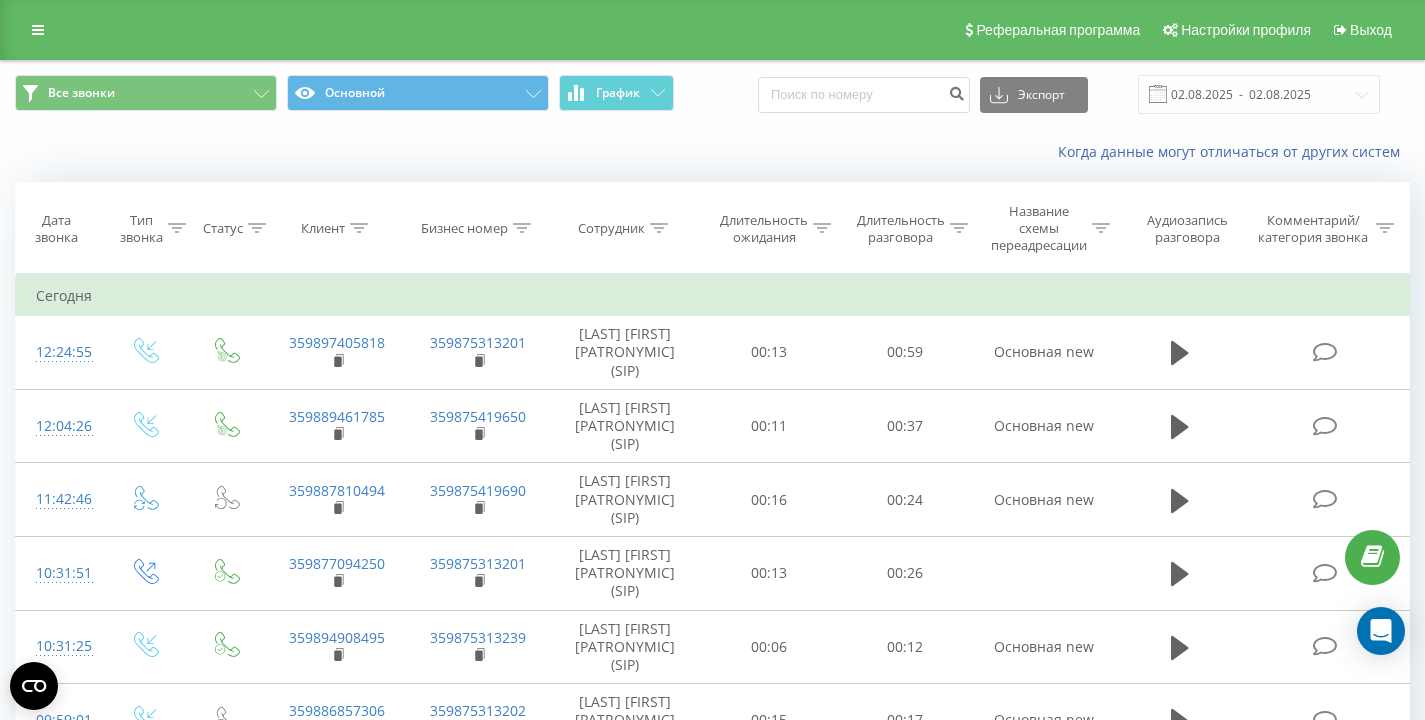 scroll, scrollTop: 0, scrollLeft: 0, axis: both 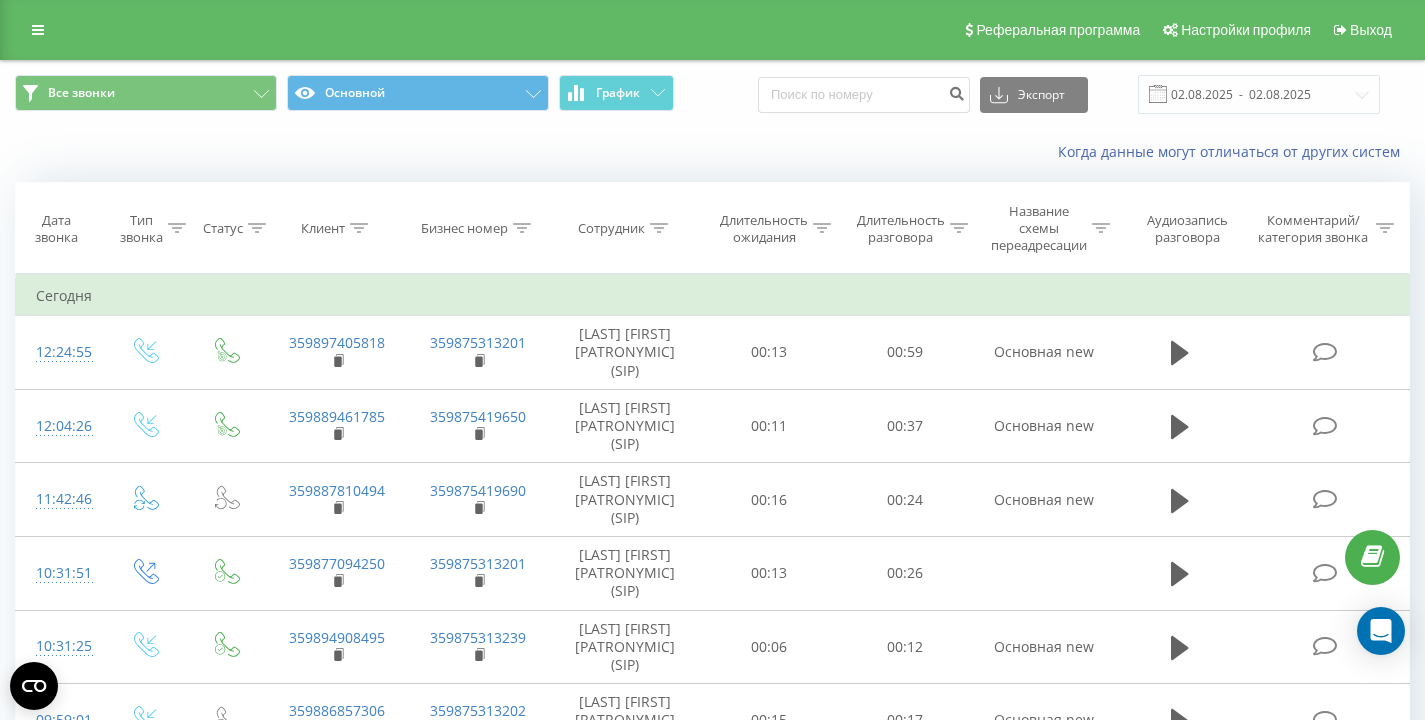 click on "Когда данные могут отличаться от других систем" at bounding box center [712, 152] 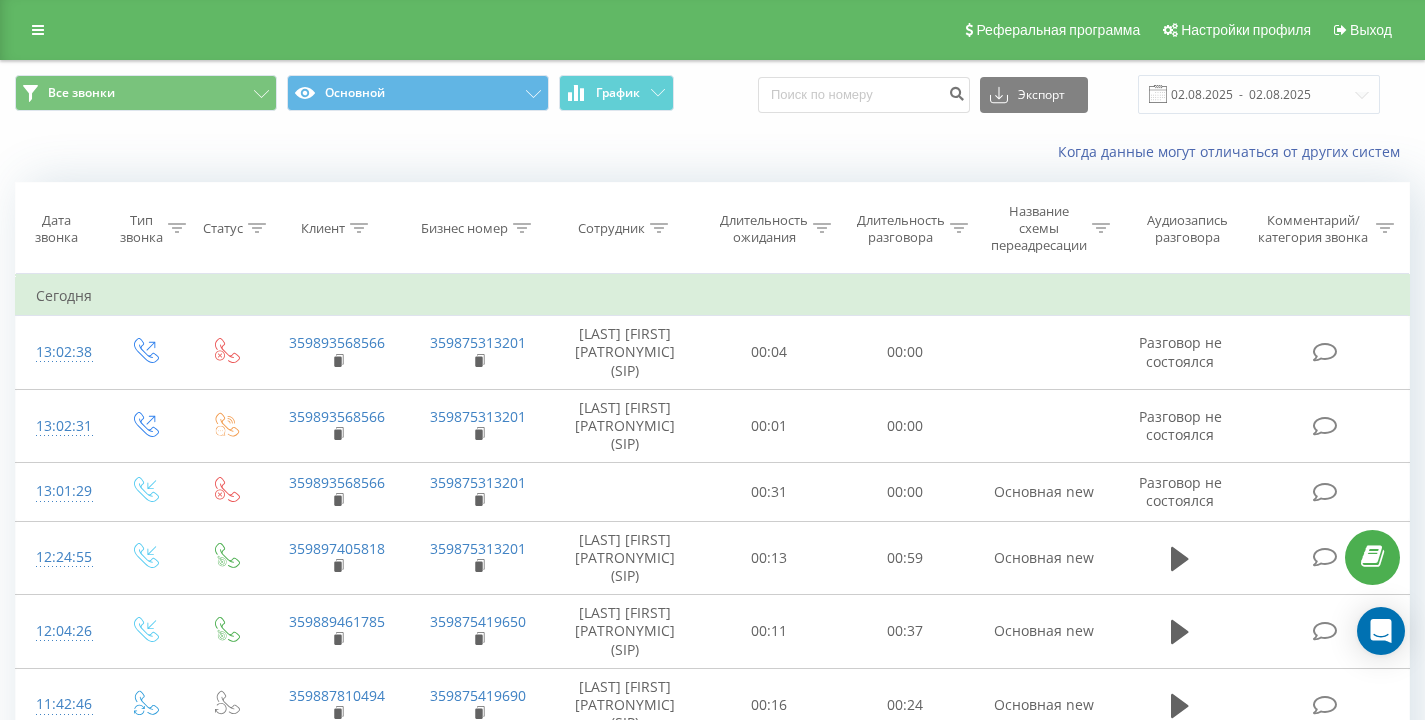 scroll, scrollTop: 0, scrollLeft: 0, axis: both 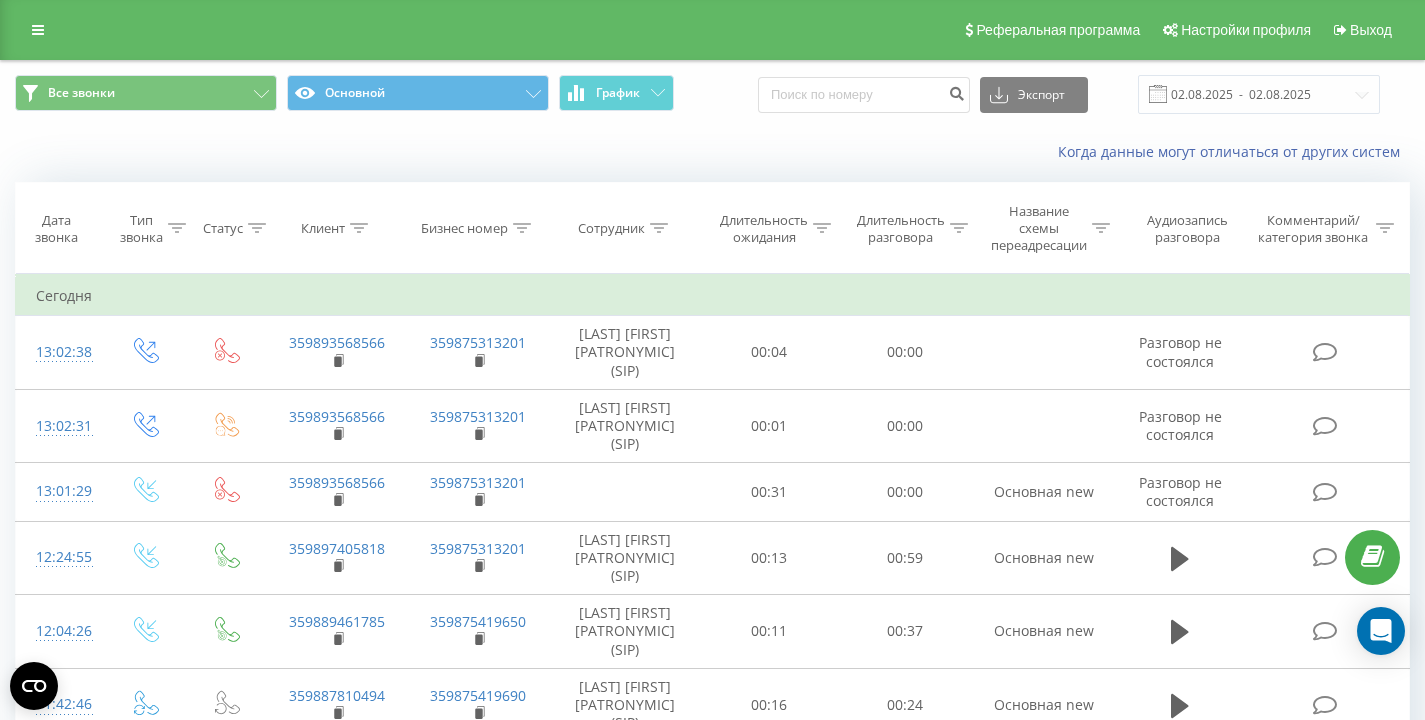 click on "Когда данные могут отличаться от других систем" at bounding box center (712, 152) 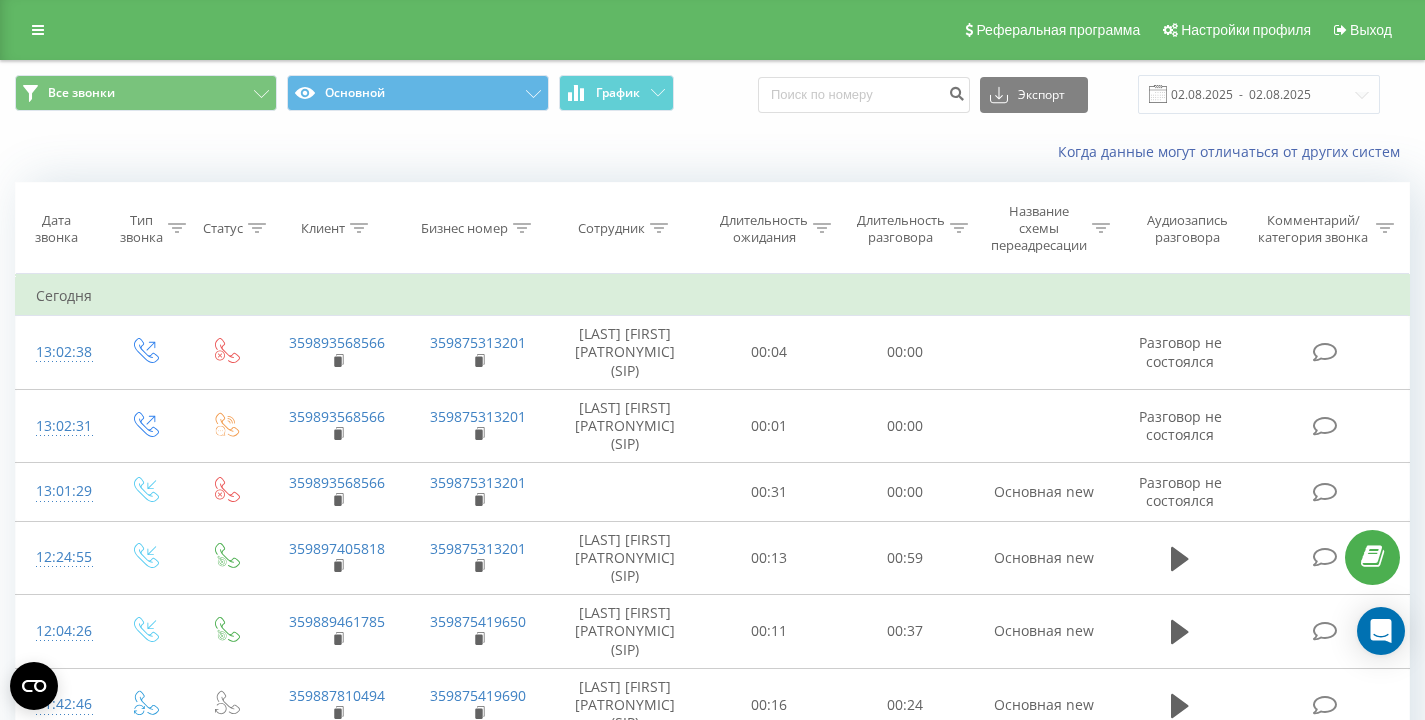 click on "Когда данные могут отличаться от других систем" at bounding box center (712, 152) 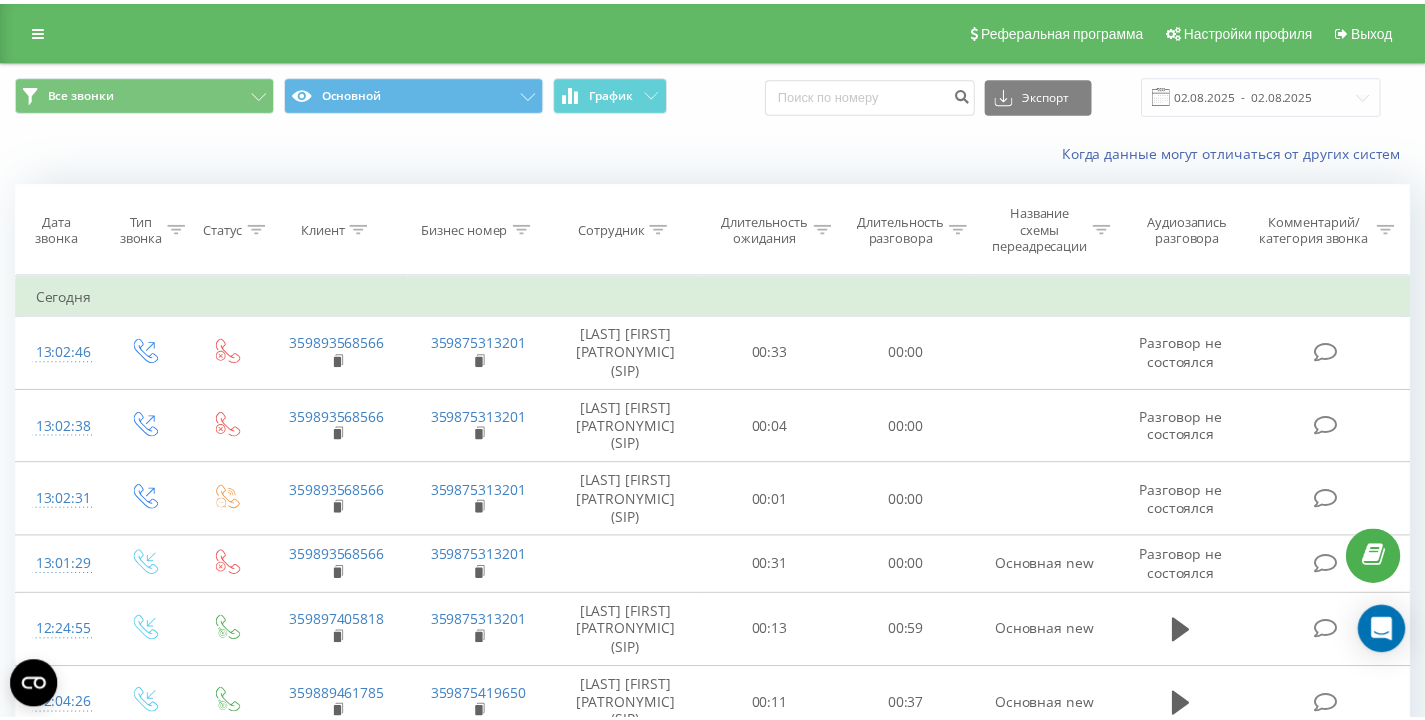 scroll, scrollTop: 0, scrollLeft: 0, axis: both 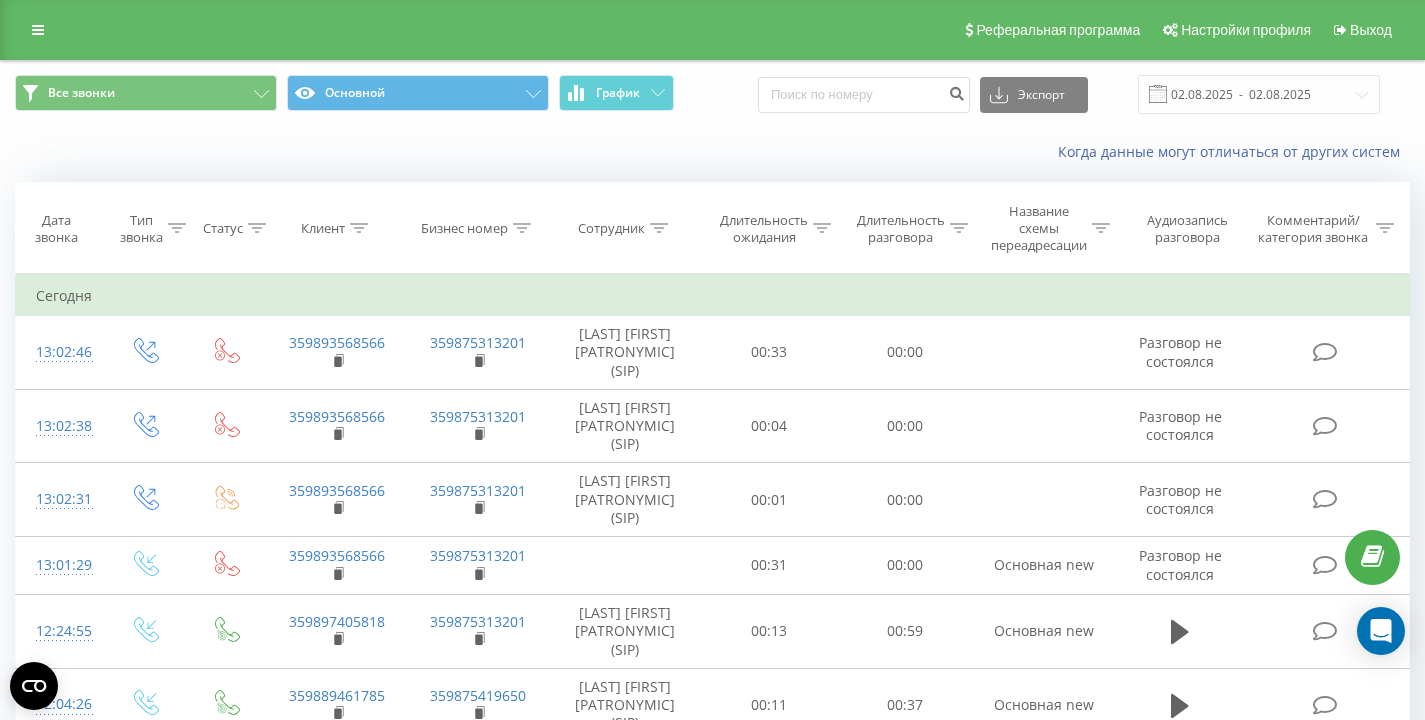 click on "Когда данные могут отличаться от других систем" at bounding box center [979, 152] 